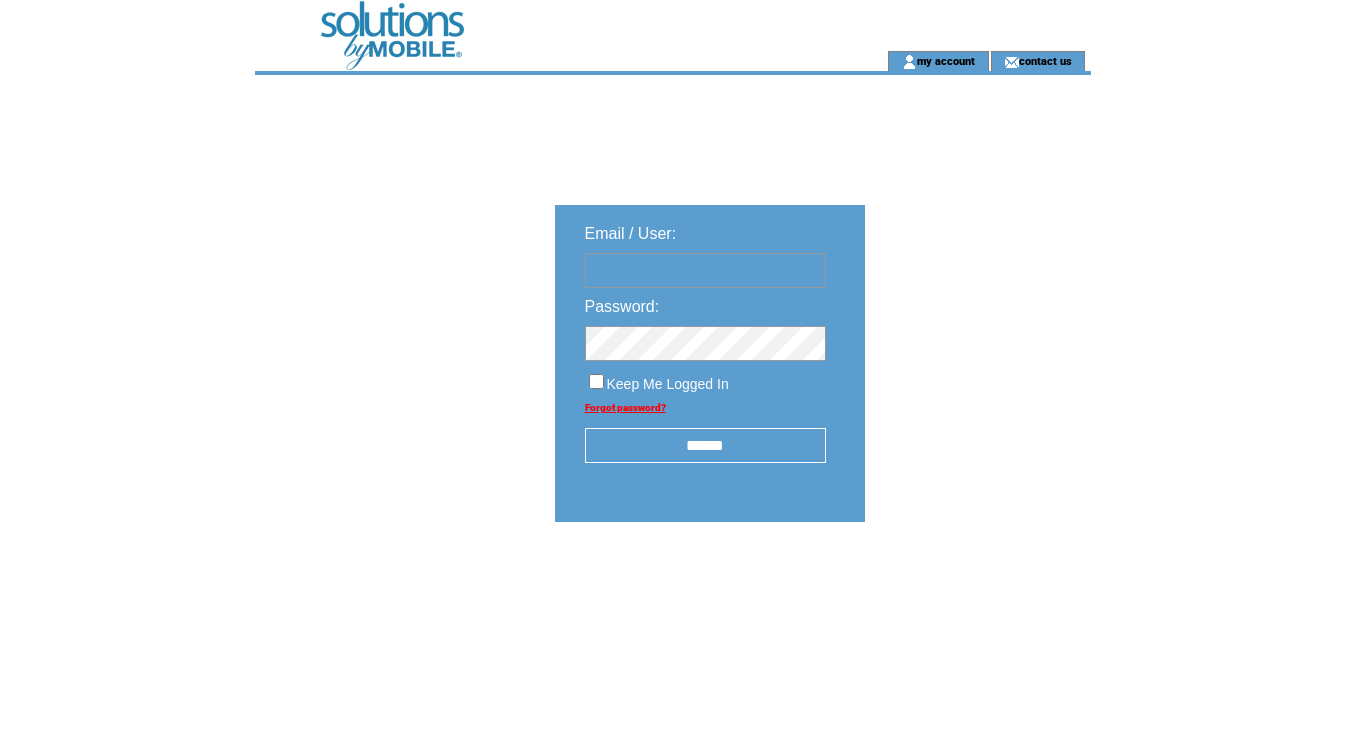 scroll, scrollTop: 0, scrollLeft: 0, axis: both 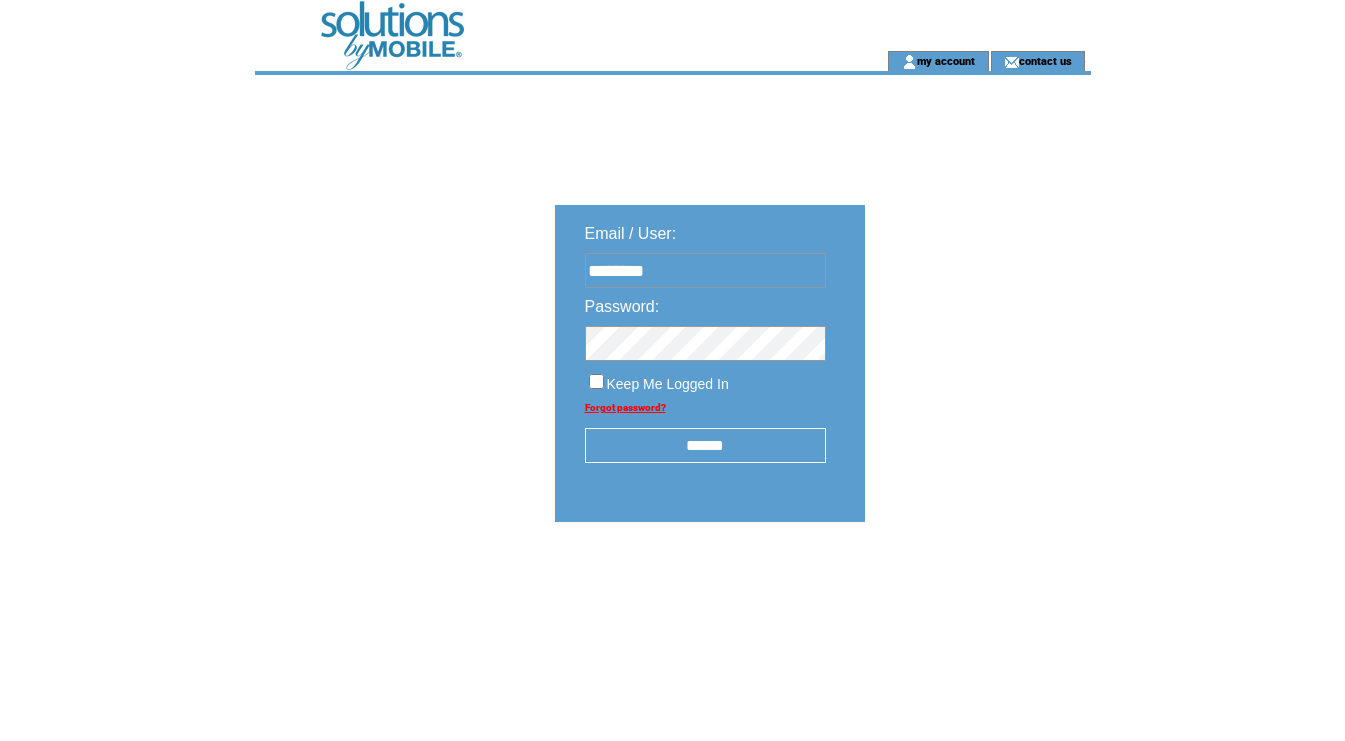 drag, startPoint x: 0, startPoint y: 0, endPoint x: 936, endPoint y: 403, distance: 1019.0707 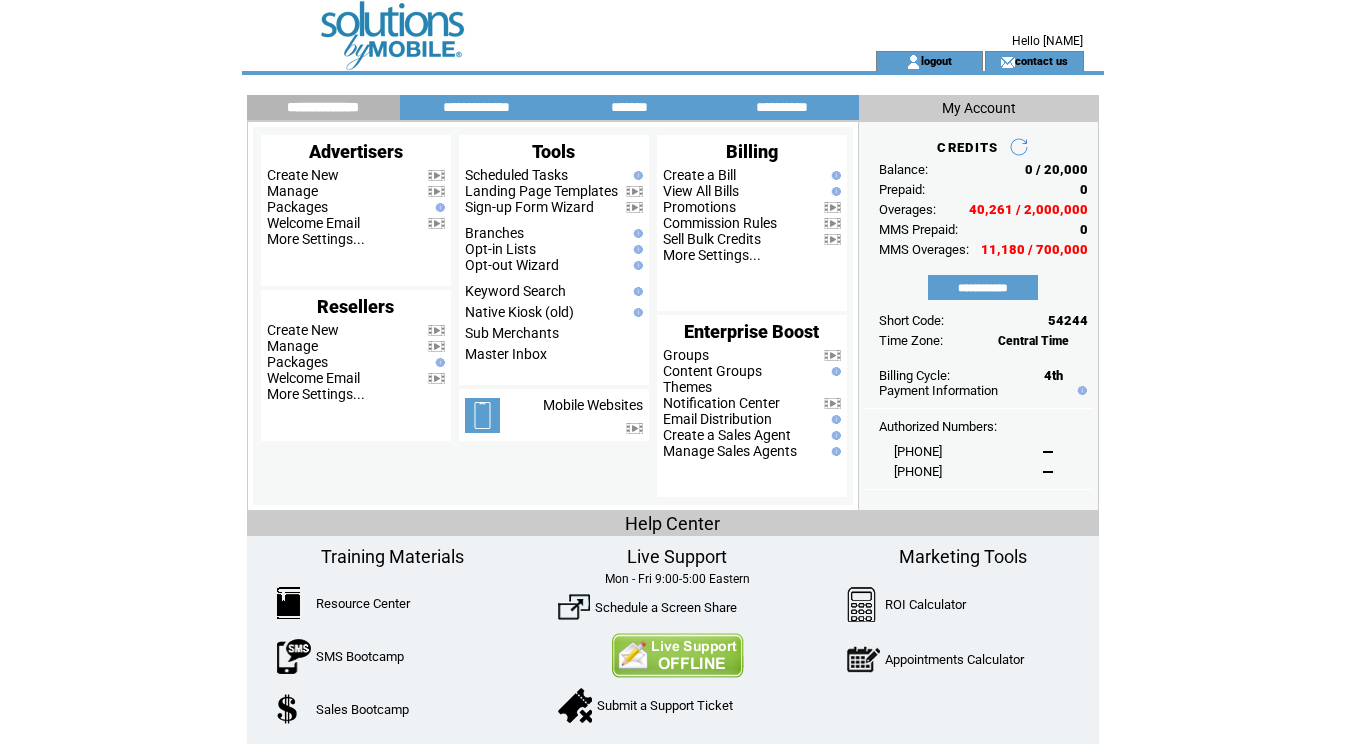 scroll, scrollTop: 0, scrollLeft: 0, axis: both 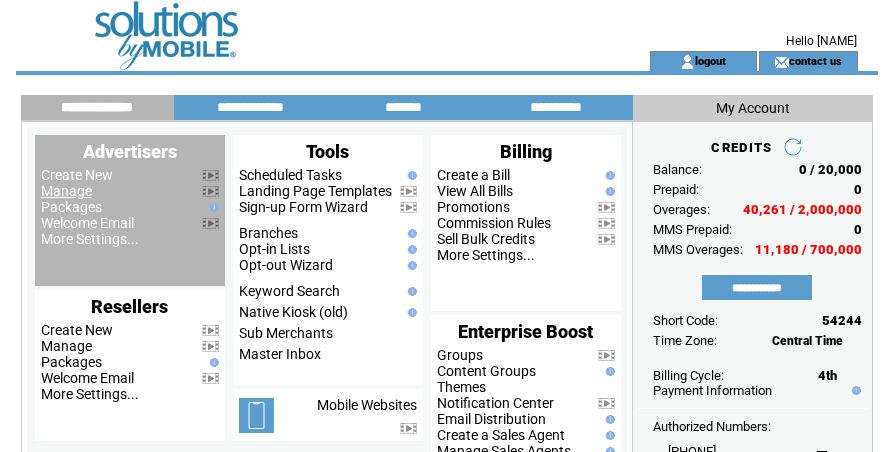 click on "Manage" at bounding box center (66, 191) 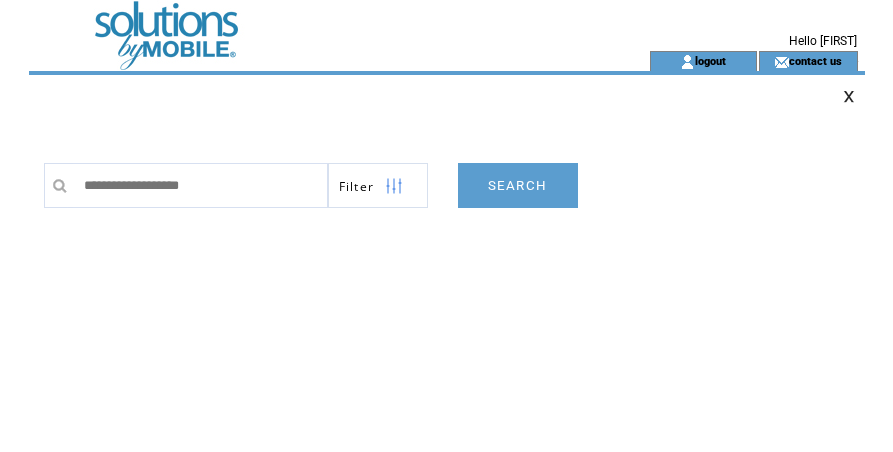 scroll, scrollTop: 0, scrollLeft: 0, axis: both 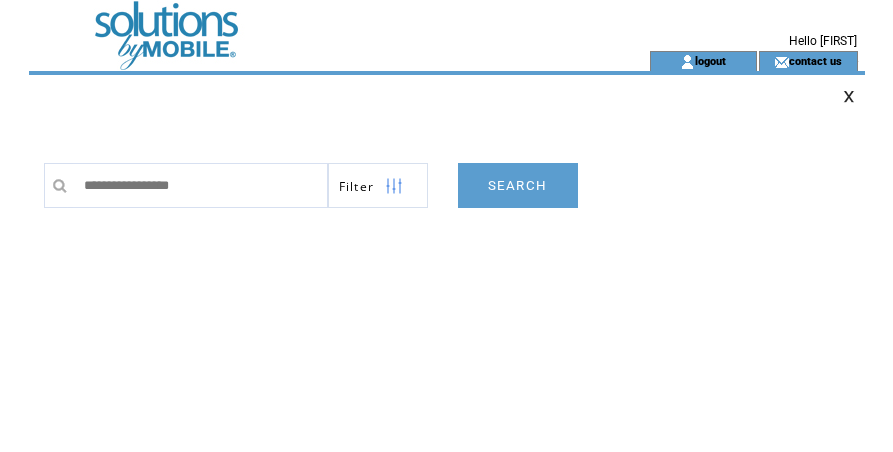 type on "**********" 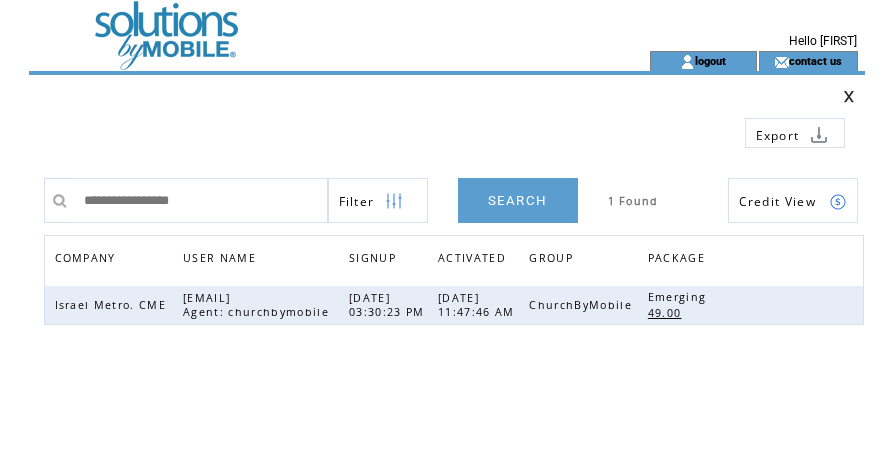 scroll, scrollTop: 0, scrollLeft: 0, axis: both 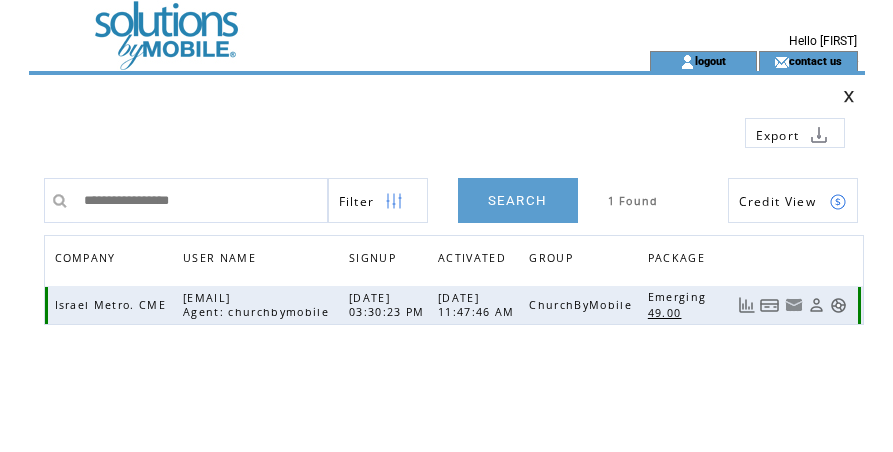 click at bounding box center [770, 305] 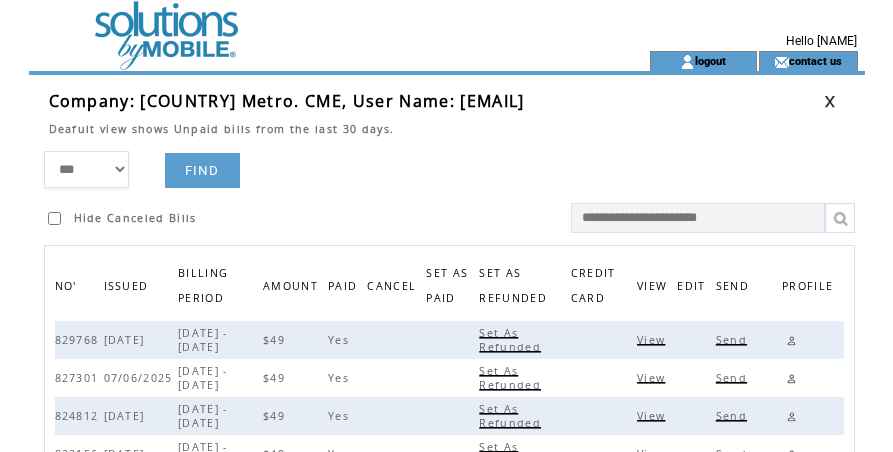 scroll, scrollTop: 0, scrollLeft: 0, axis: both 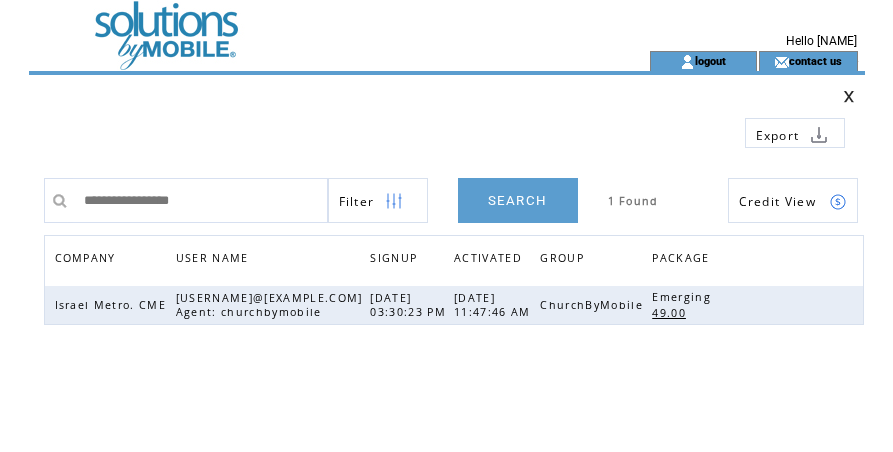 drag, startPoint x: 239, startPoint y: 199, endPoint x: -203, endPoint y: 172, distance: 442.82388 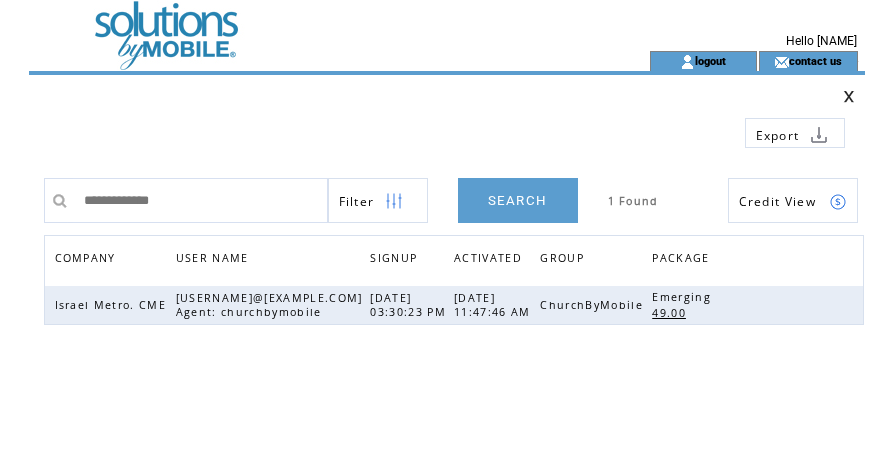 type on "**********" 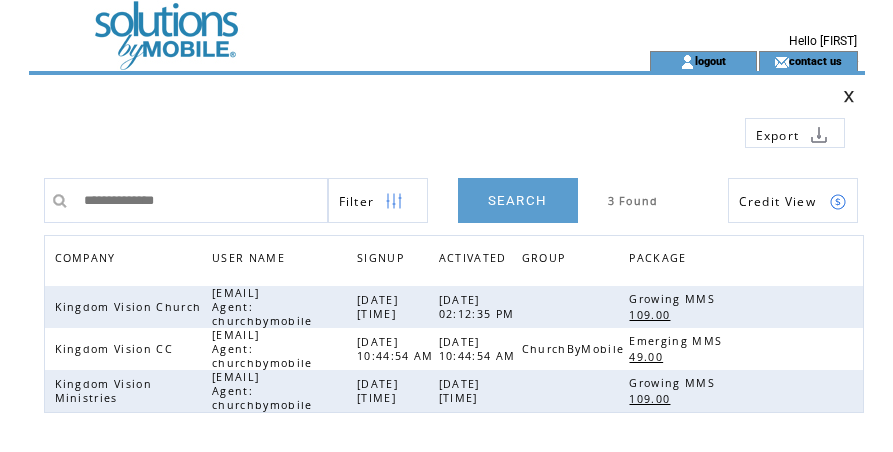 scroll, scrollTop: 0, scrollLeft: 0, axis: both 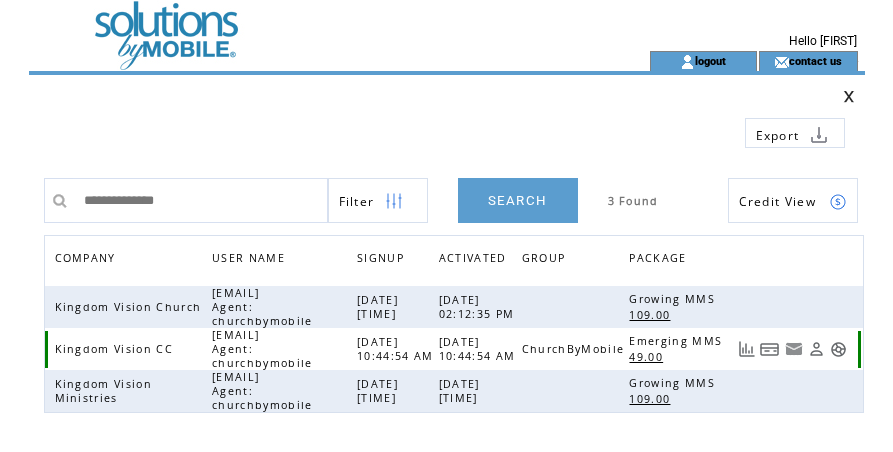 drag, startPoint x: 760, startPoint y: 351, endPoint x: 771, endPoint y: 350, distance: 11.045361 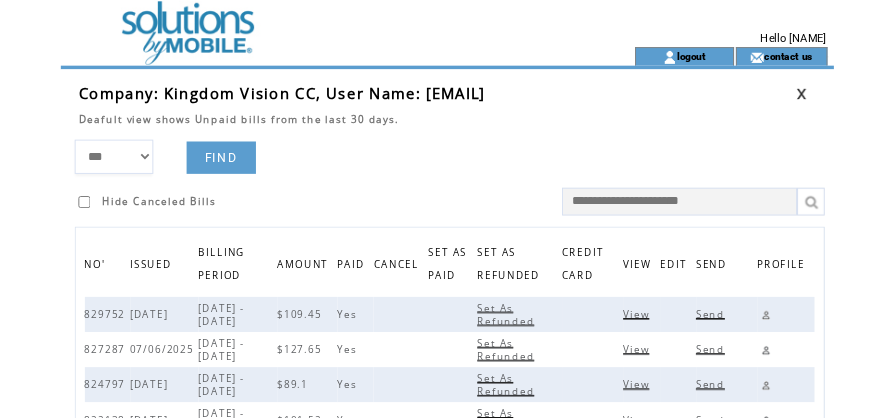 scroll, scrollTop: 0, scrollLeft: 0, axis: both 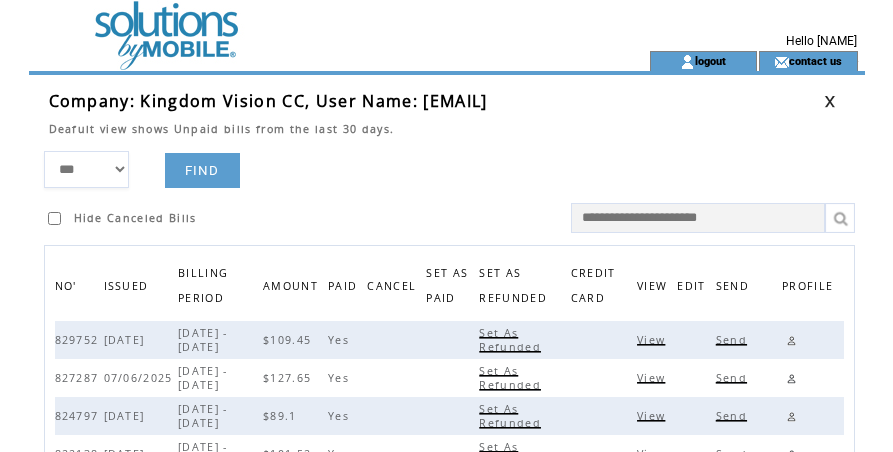 drag, startPoint x: 321, startPoint y: 223, endPoint x: 271, endPoint y: 224, distance: 50.01 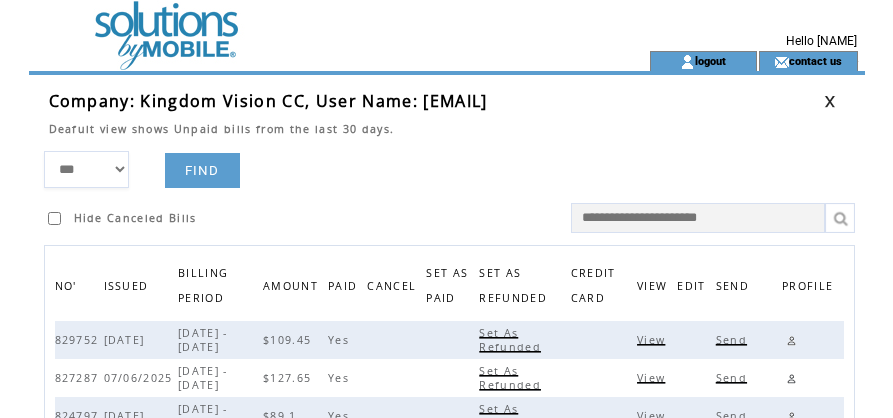 drag, startPoint x: 525, startPoint y: 118, endPoint x: 538, endPoint y: 111, distance: 14.764823 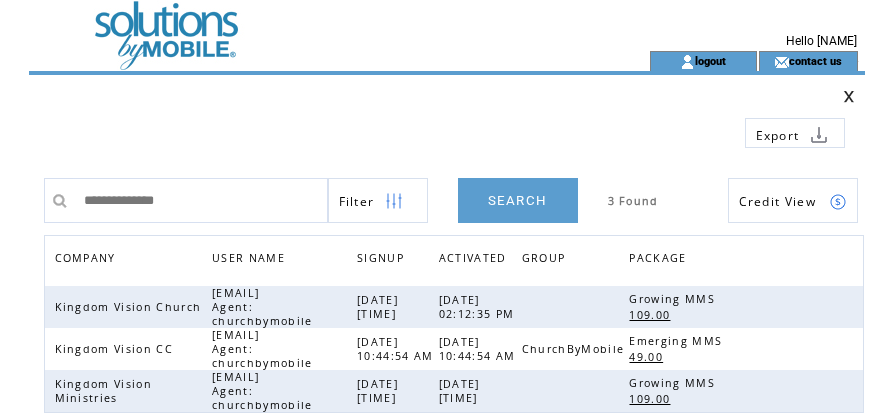scroll, scrollTop: 0, scrollLeft: 0, axis: both 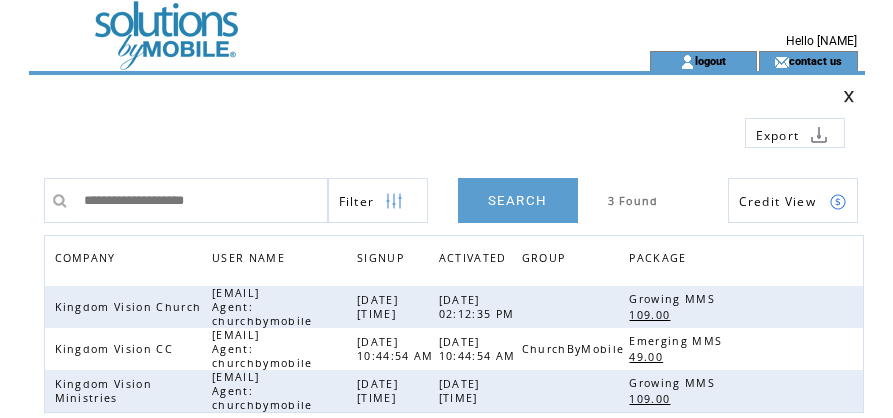 type on "**********" 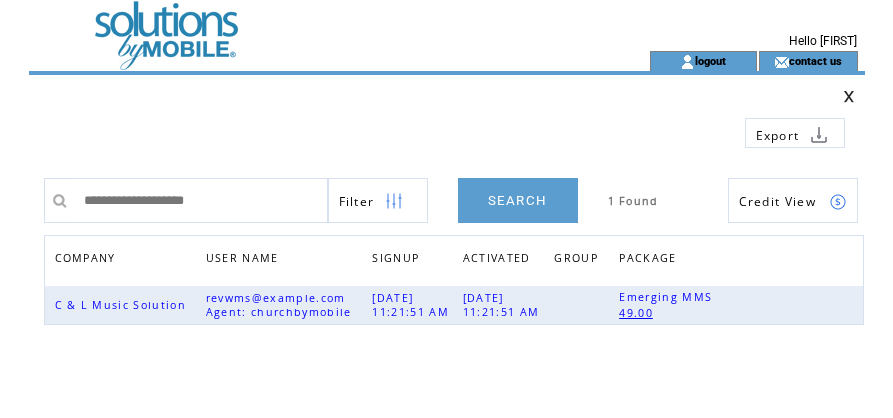 scroll, scrollTop: 0, scrollLeft: 0, axis: both 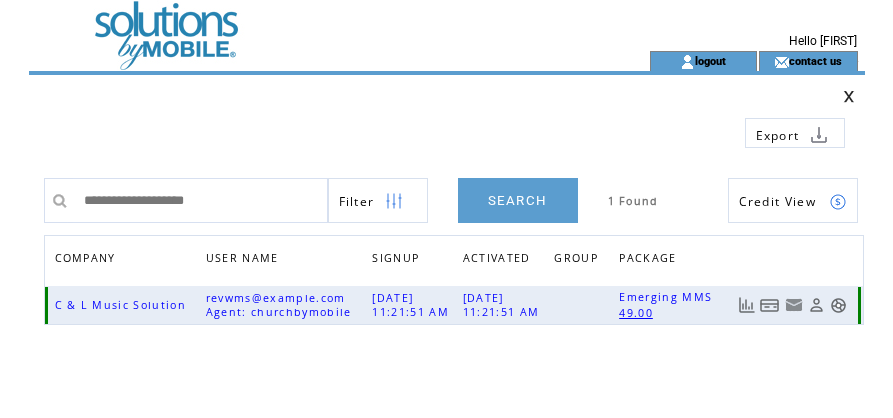 click at bounding box center (770, 305) 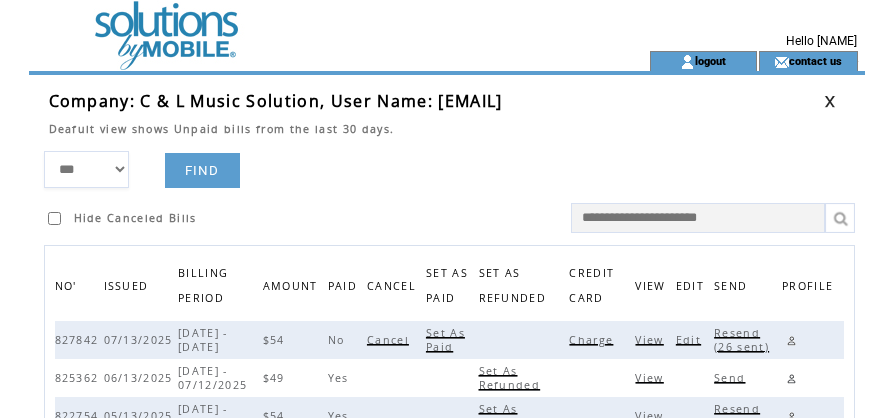 scroll, scrollTop: 0, scrollLeft: 0, axis: both 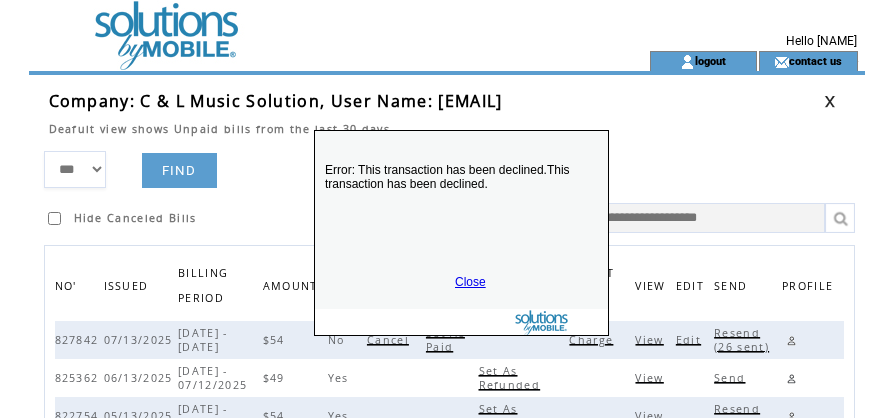 drag, startPoint x: 495, startPoint y: 312, endPoint x: 472, endPoint y: 196, distance: 118.258194 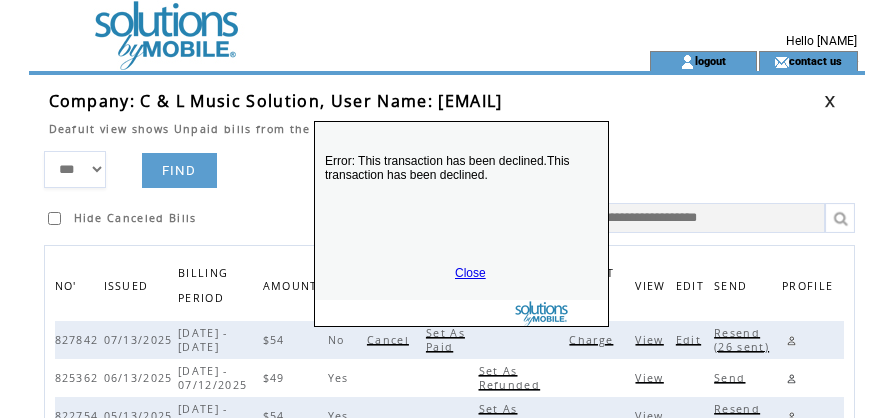 click on "Close" at bounding box center (470, 273) 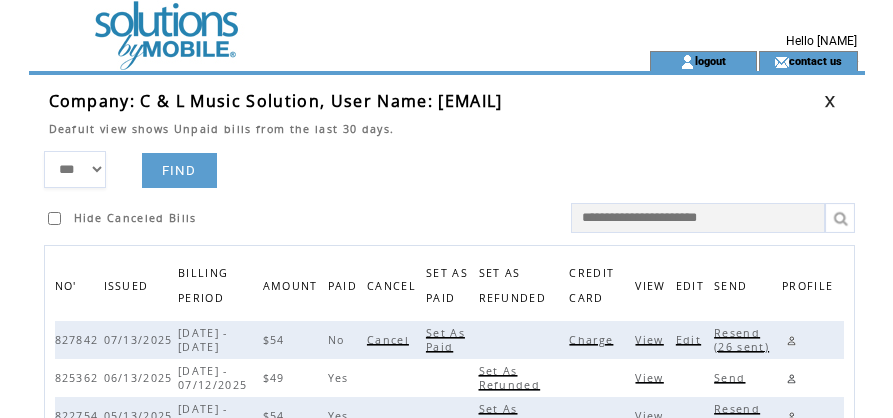 drag, startPoint x: 554, startPoint y: 169, endPoint x: 606, endPoint y: 129, distance: 65.60488 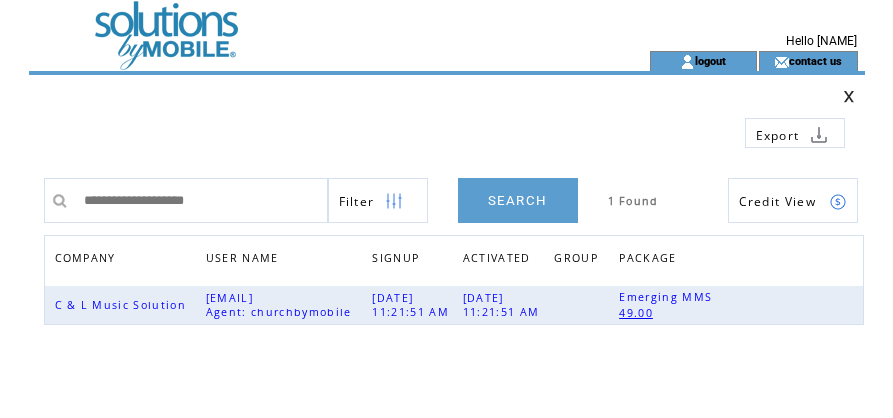 scroll, scrollTop: 0, scrollLeft: 0, axis: both 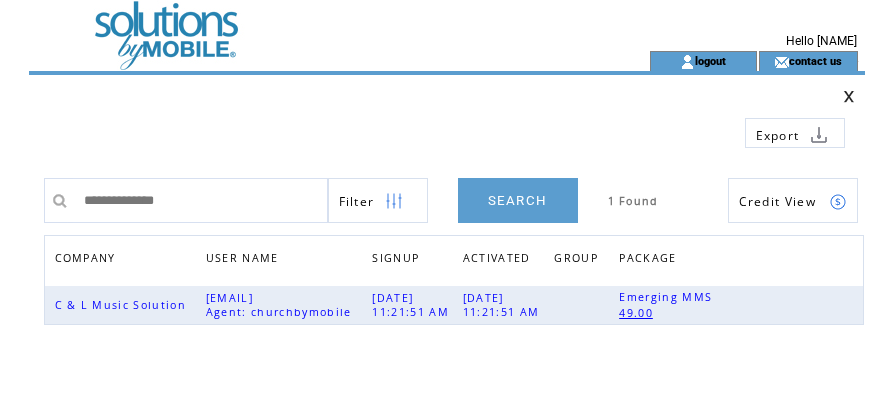 type on "**********" 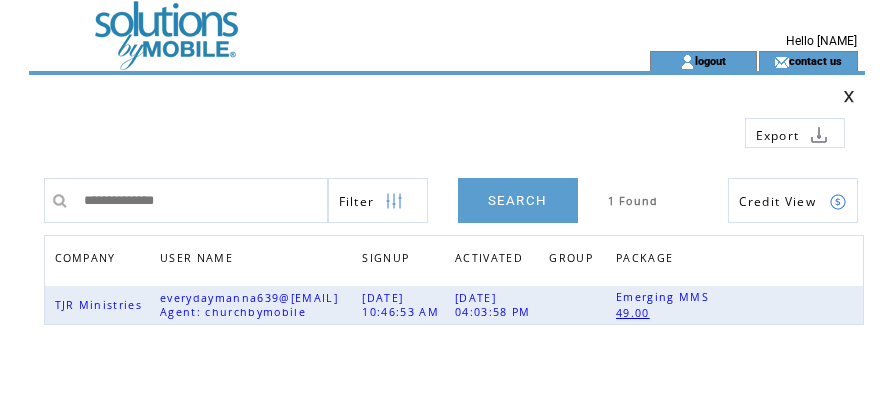 scroll, scrollTop: 0, scrollLeft: 0, axis: both 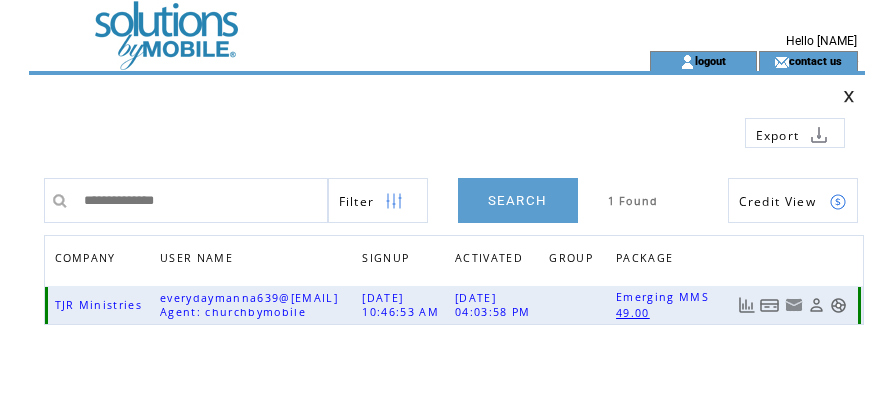 click at bounding box center [770, 305] 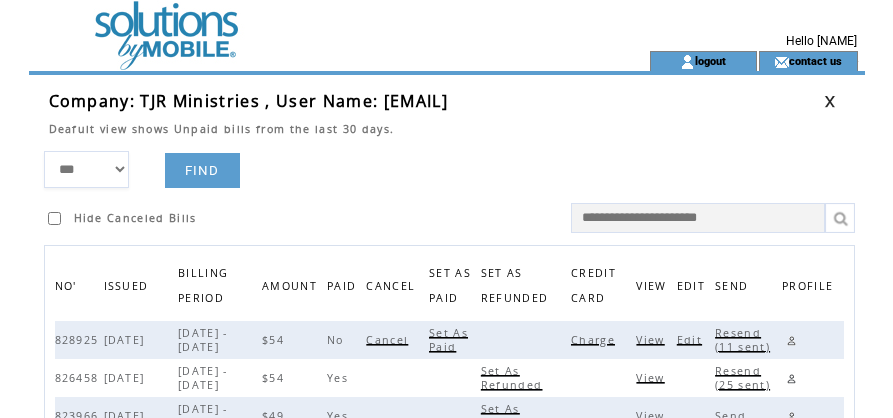 scroll, scrollTop: 0, scrollLeft: 0, axis: both 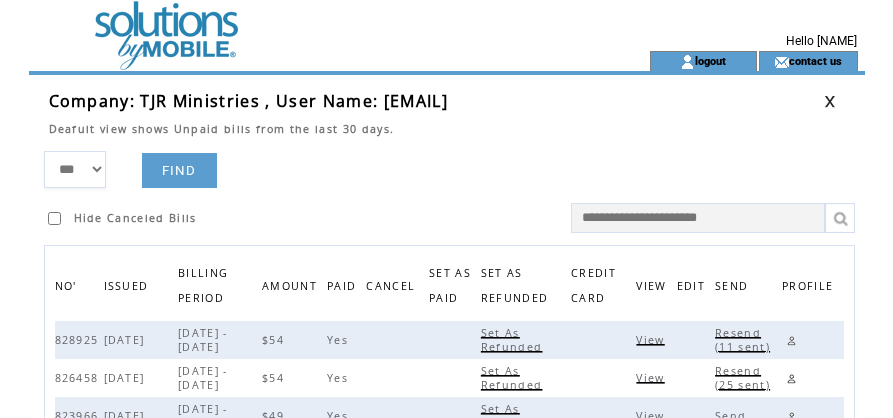 click on "Company: TJR Ministries , User Name: everydaymanna639@gmail.com Deafult view shows Unpaid bills from the last 30 days. *** **** ****** FIND Hide Canceled Bills NO' ISSUED BILLING PERIOD AMOUNT PAID CANCEL SET AS PAID SET AS REFUNDED CREDIT CARD VIEW EDIT SEND PROFILE 828925 07/26/2025 07/26/2025 - 08/25/2025 $54 Yes Set As Refunded View Resend (11 sent) 826458 06/26/2025 06/26/2025 - 07/25/2025 $54 Yes Set As Refunded View Resend (25 sent) 823966 05/26/2025 05/26/2025 - 06/25/2025 $49 Yes Set As Refunded View Send 821232 04/26/2025 04/26/2025 - 05/25/2025 $54 Yes Set As Refunded View Resend (11 sent) 818513 03/26/2025 03/26/2025 - 04/25/2025 $49 Yes Set As Refunded View Resend (1 sent) 815770 02/26/2025 02/26/2025 - 03/25/2025 $54 Yes Set As Refunded View Resend (3 sent) 812944 01/26/2025 01/26/2025 - 02/26/2025 $54 Yes Set As Refunded View Resend (5 sent) 810185 12/26/2024 12/26/2024 - 01/26/2025 $54 Yes Set As Refunded View Resend (12 sent) 807364 11/26/2024 11/26/2024 - 12/26/2024 $54 Yes Set As Refunded 2" at bounding box center [447, 1192] 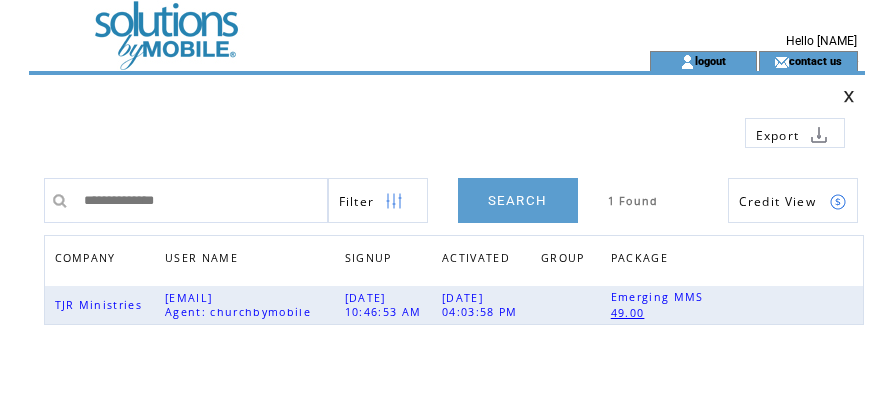scroll, scrollTop: 0, scrollLeft: 0, axis: both 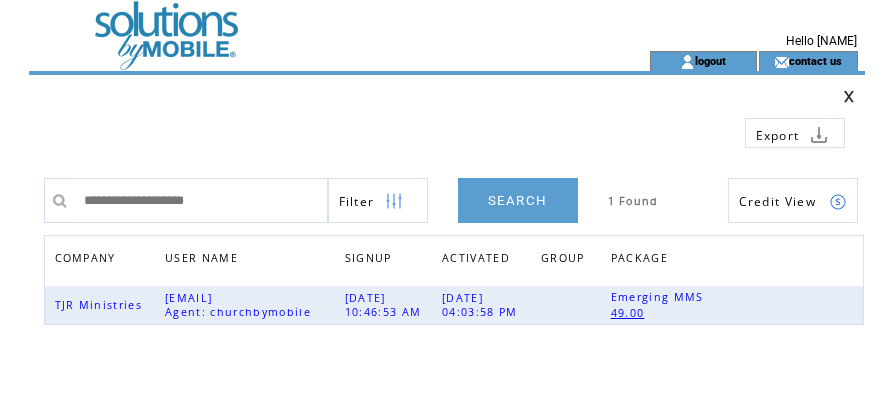 type on "**********" 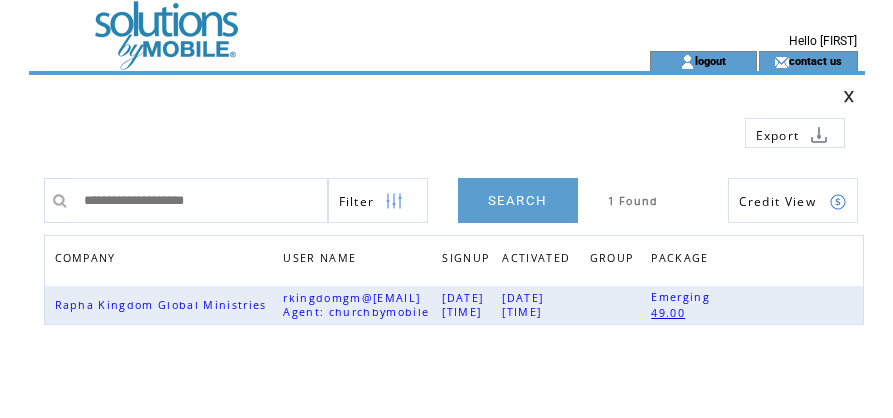 scroll, scrollTop: 0, scrollLeft: 0, axis: both 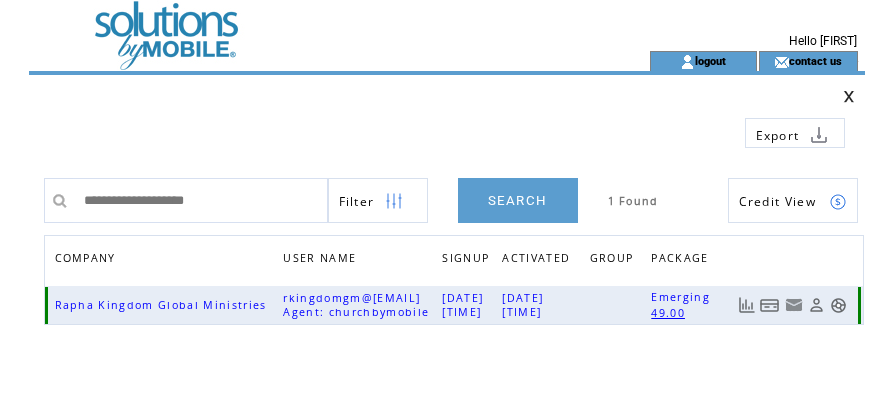 click at bounding box center (770, 305) 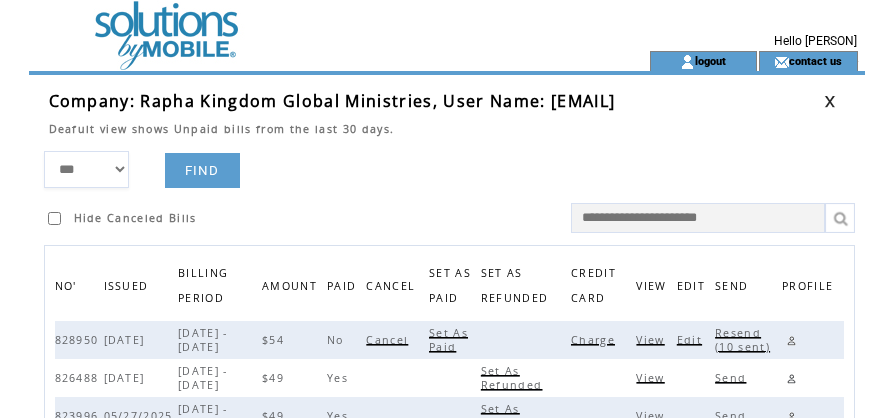 scroll, scrollTop: 0, scrollLeft: 0, axis: both 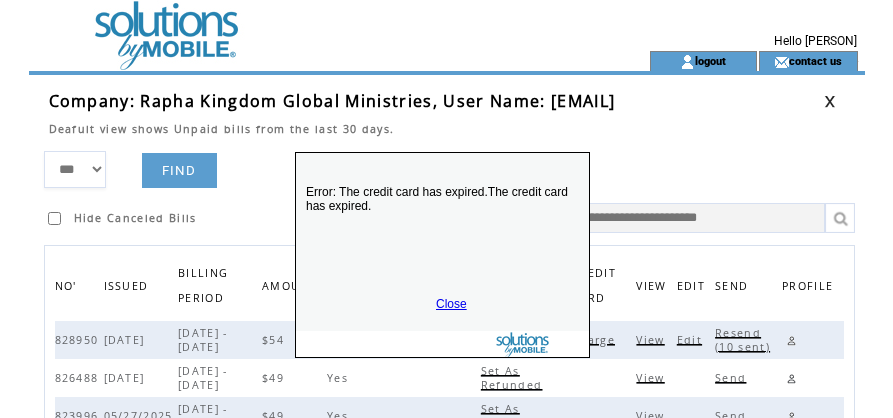 drag, startPoint x: 519, startPoint y: 353, endPoint x: 515, endPoint y: 199, distance: 154.05194 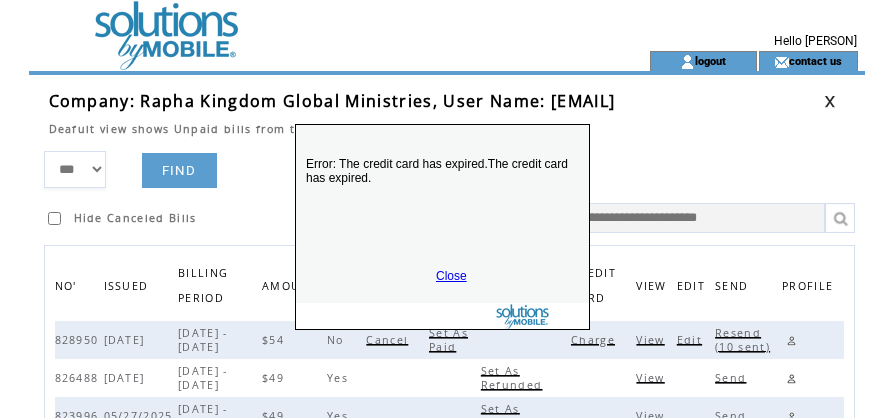 click on "Close" at bounding box center (451, 276) 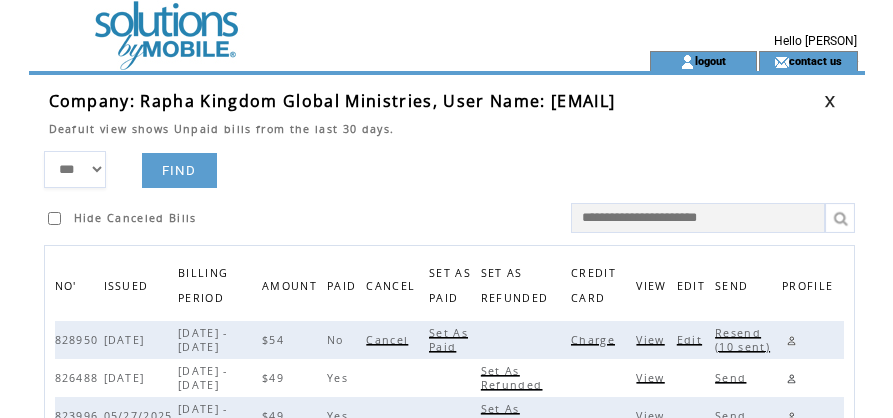 drag, startPoint x: 545, startPoint y: 103, endPoint x: 761, endPoint y: 102, distance: 216.00232 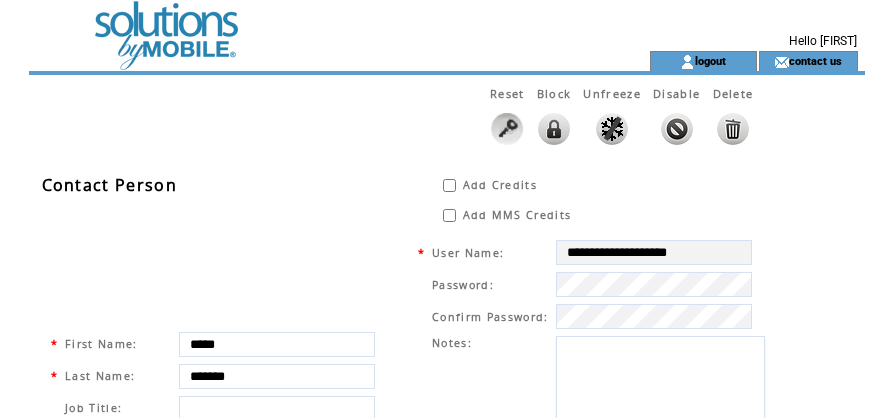 scroll, scrollTop: 0, scrollLeft: 0, axis: both 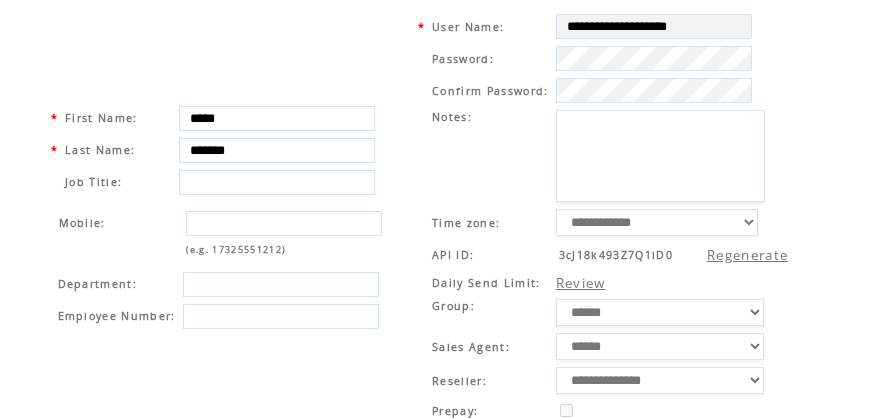 click on "Notes:" at bounding box center [490, 156] 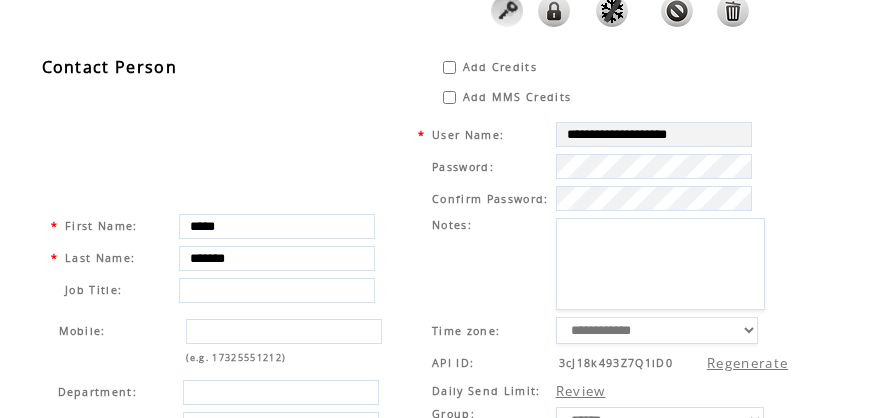 scroll, scrollTop: 0, scrollLeft: 0, axis: both 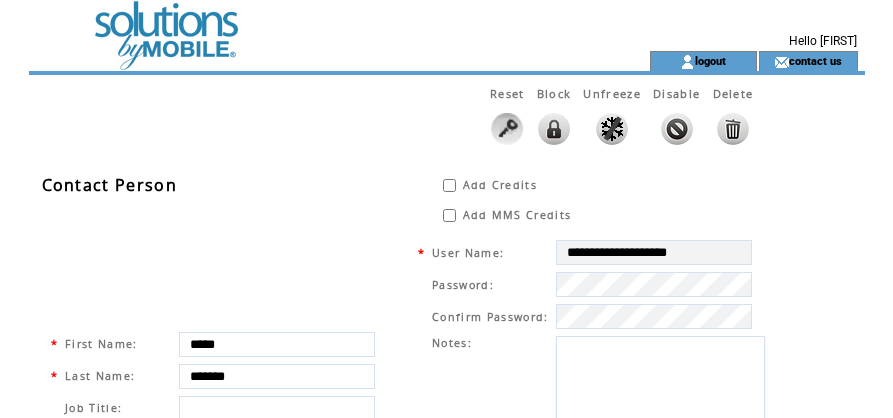 click at bounding box center (303, 25) 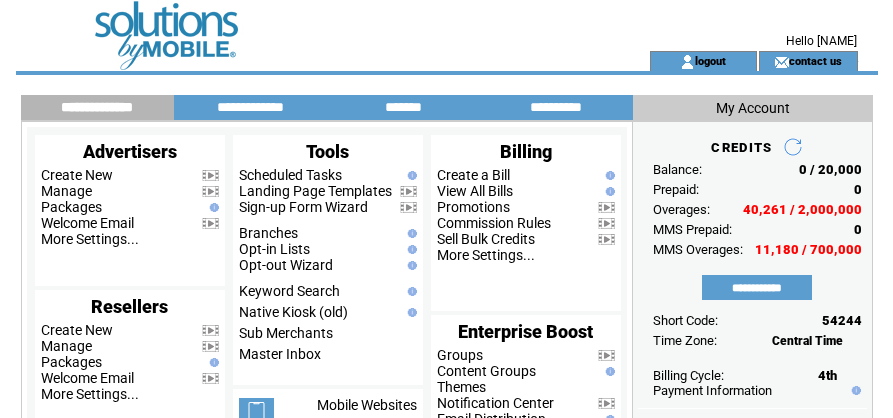 scroll, scrollTop: 0, scrollLeft: 0, axis: both 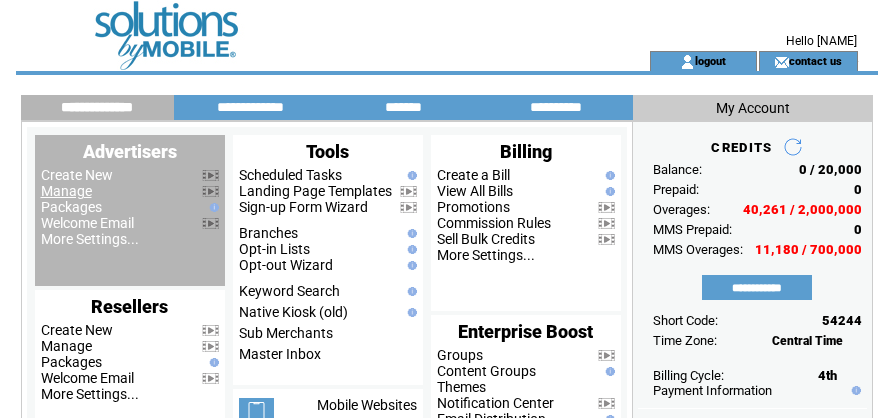 click on "Manage" at bounding box center [66, 191] 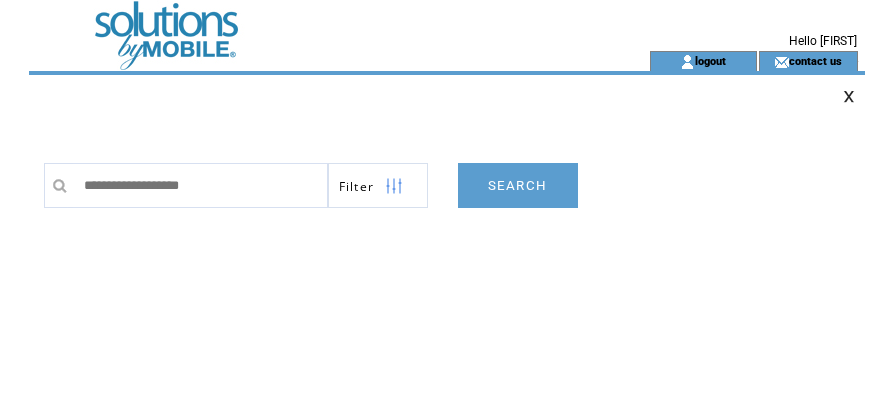 scroll, scrollTop: 0, scrollLeft: 0, axis: both 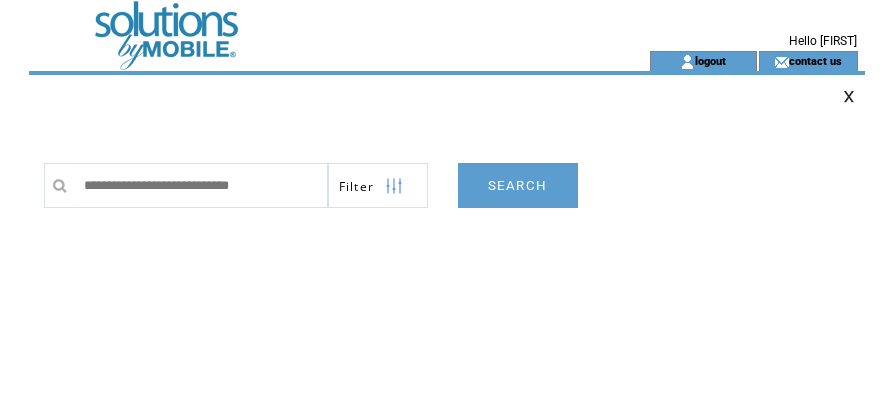 type on "**********" 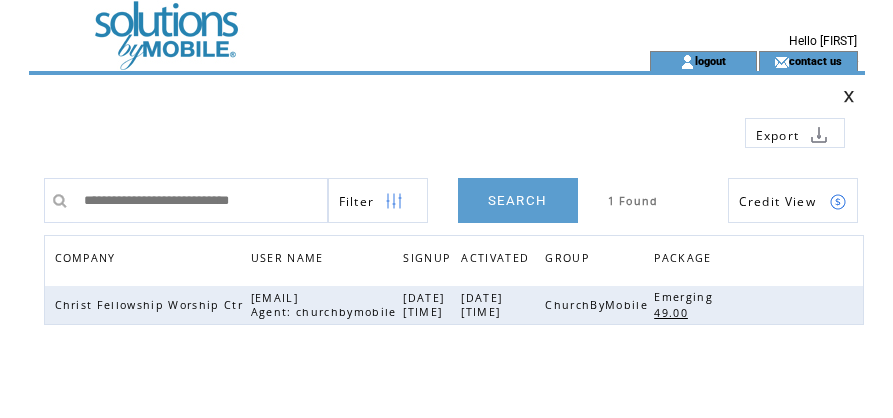 scroll, scrollTop: 0, scrollLeft: 0, axis: both 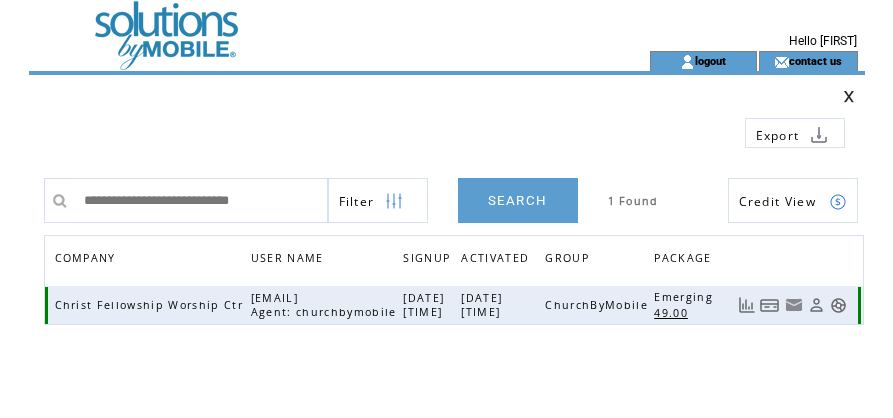 click at bounding box center [770, 305] 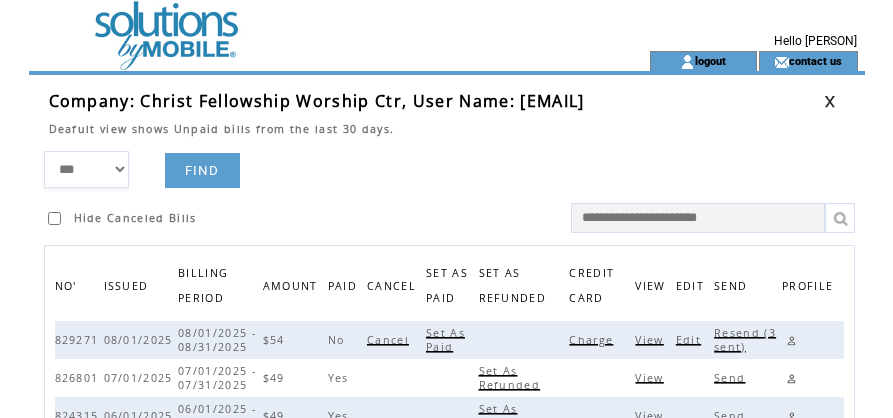 scroll, scrollTop: 0, scrollLeft: 0, axis: both 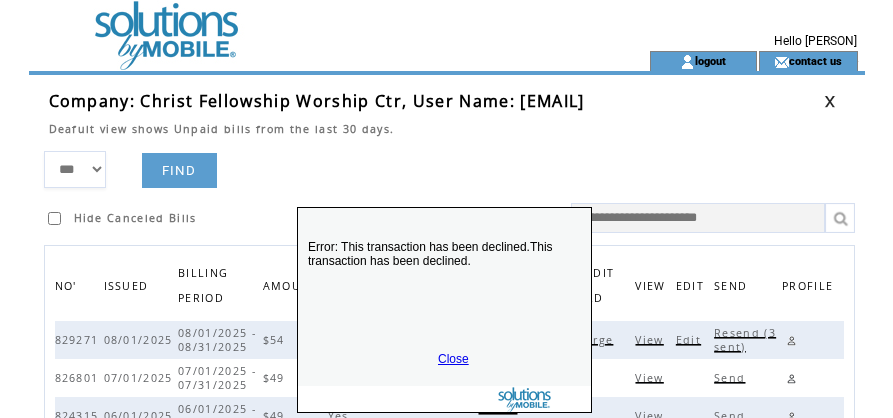 drag, startPoint x: 521, startPoint y: 353, endPoint x: 498, endPoint y: 194, distance: 160.6549 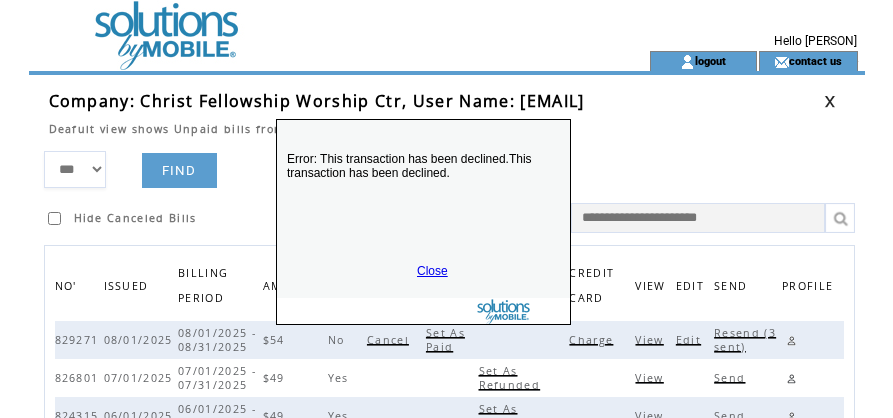 click on "Close" at bounding box center (432, 271) 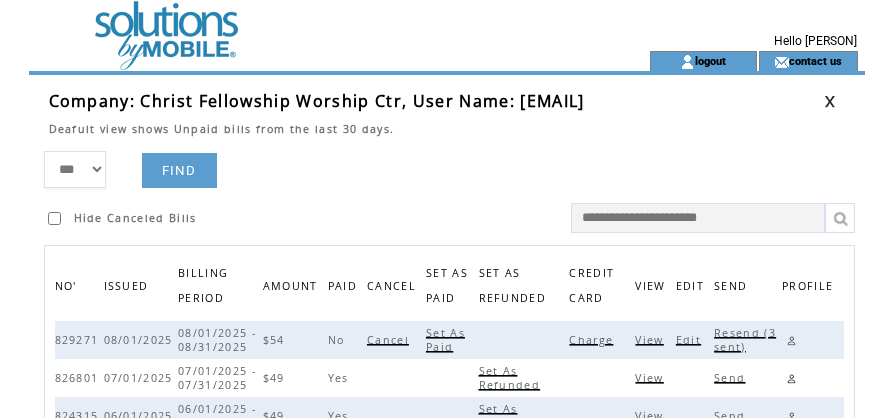click on "Resend (3 sent)" at bounding box center (745, 340) 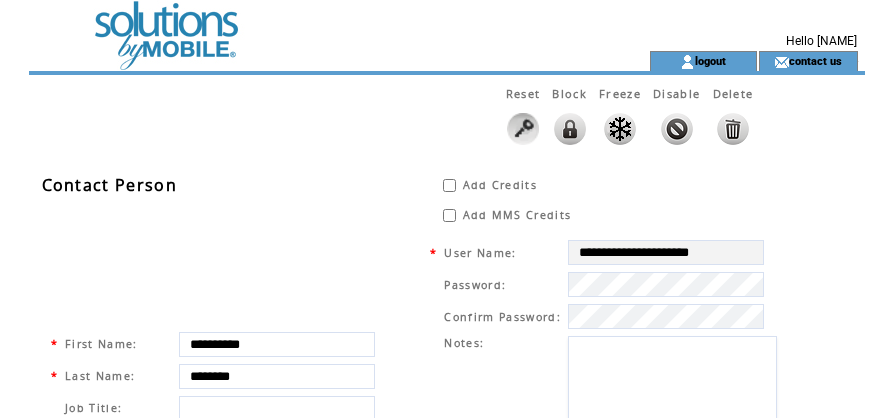 scroll, scrollTop: 0, scrollLeft: 0, axis: both 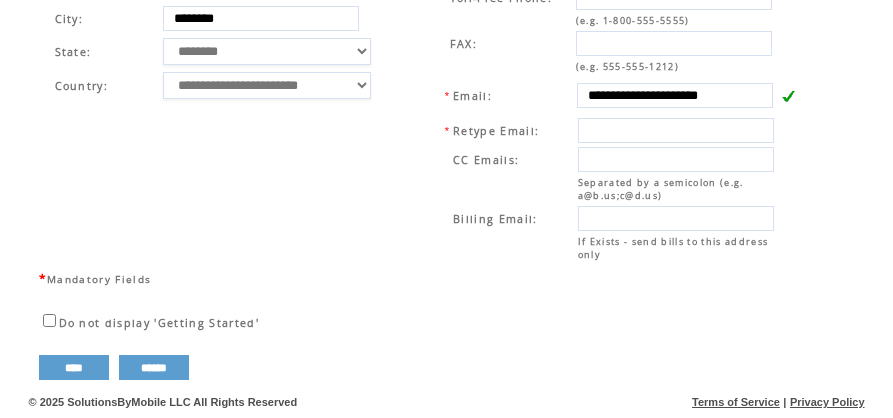 click on "**********" at bounding box center [224, 85] 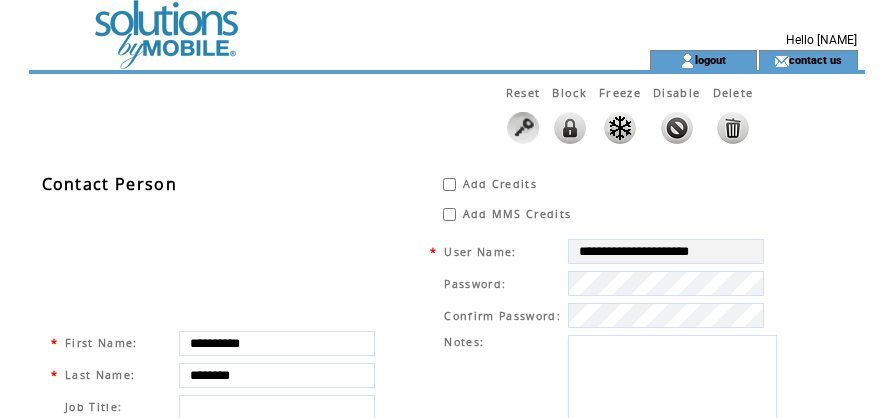 scroll, scrollTop: 0, scrollLeft: 0, axis: both 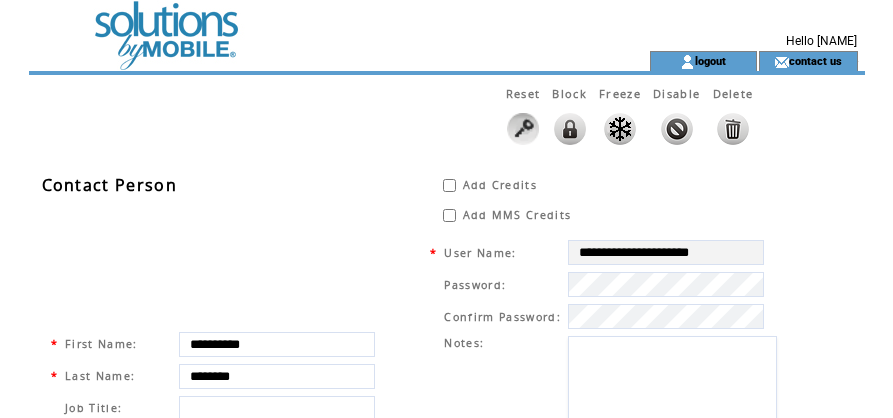 click at bounding box center (303, 25) 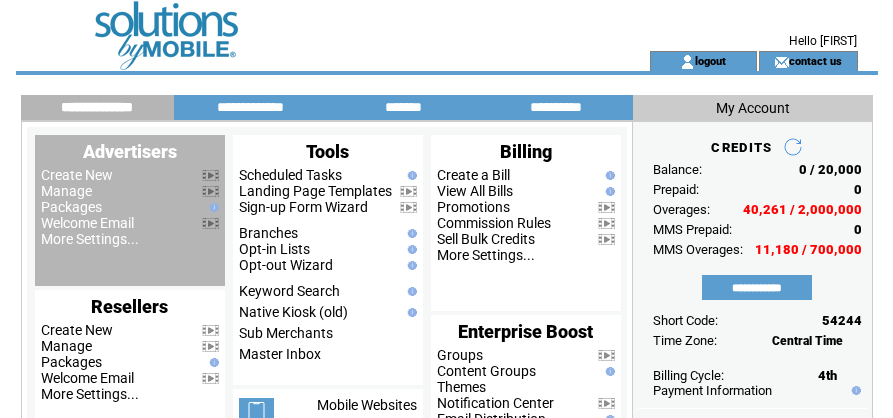scroll, scrollTop: 0, scrollLeft: 0, axis: both 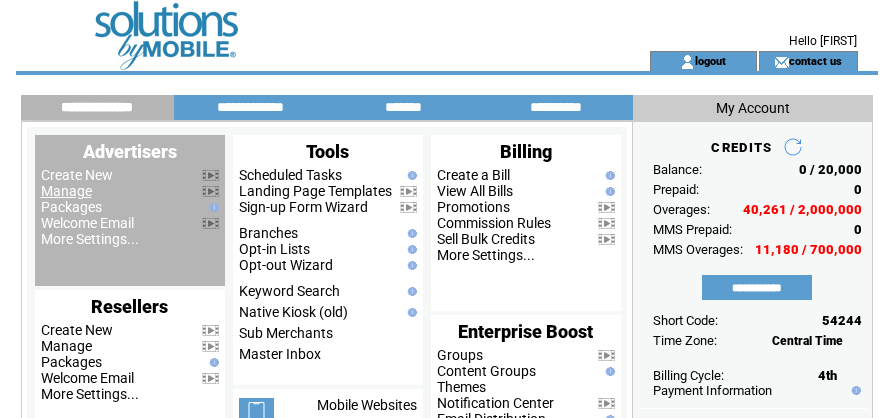 click on "Manage" at bounding box center (66, 191) 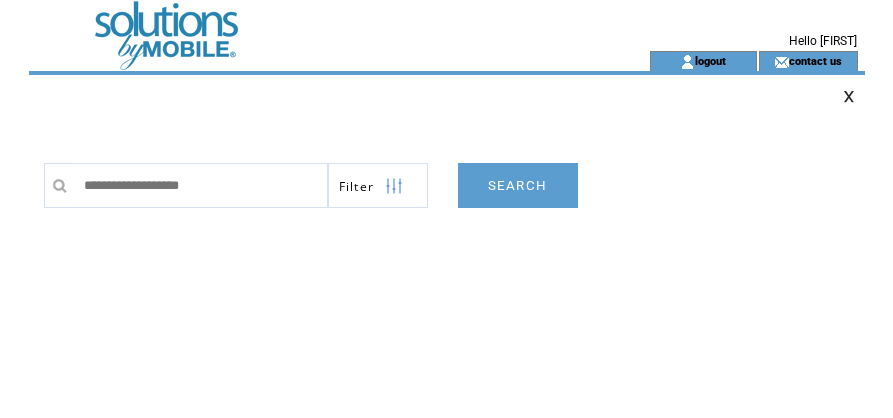 scroll, scrollTop: 0, scrollLeft: 0, axis: both 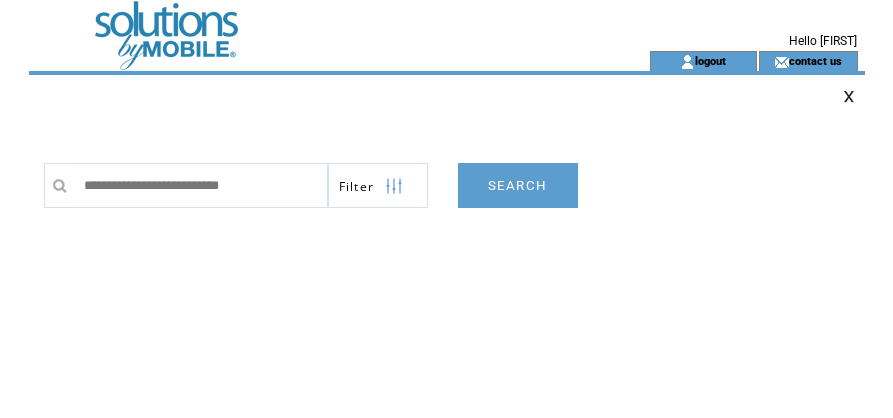 type on "**********" 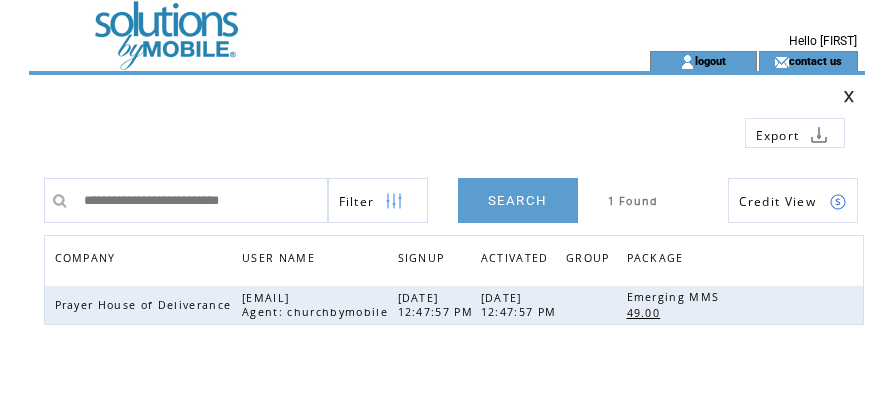 scroll, scrollTop: 0, scrollLeft: 0, axis: both 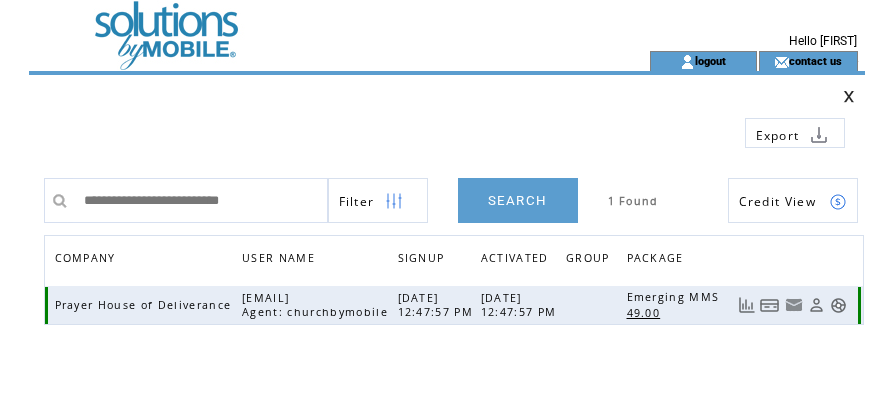 click at bounding box center (770, 305) 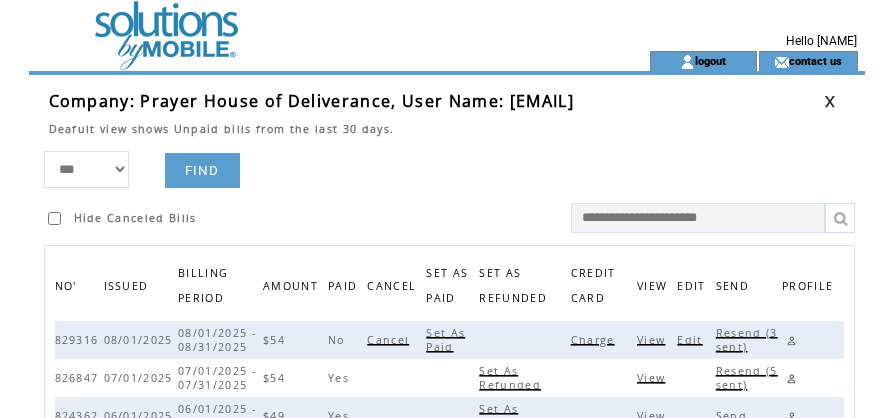 scroll, scrollTop: 0, scrollLeft: 0, axis: both 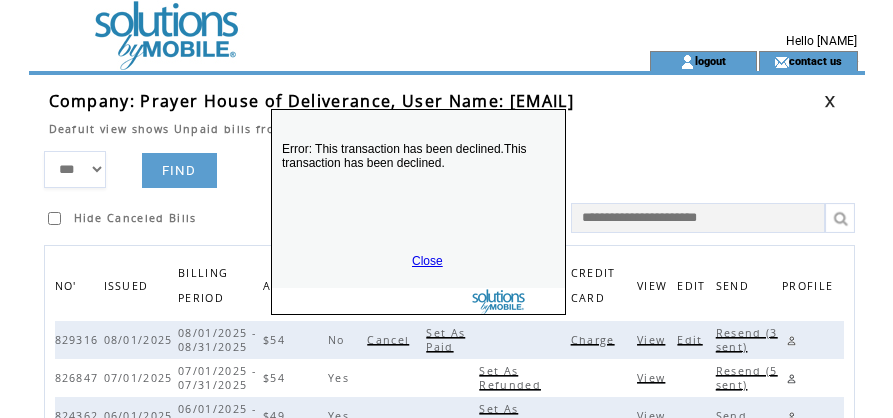 drag, startPoint x: 520, startPoint y: 352, endPoint x: 484, endPoint y: 131, distance: 223.91293 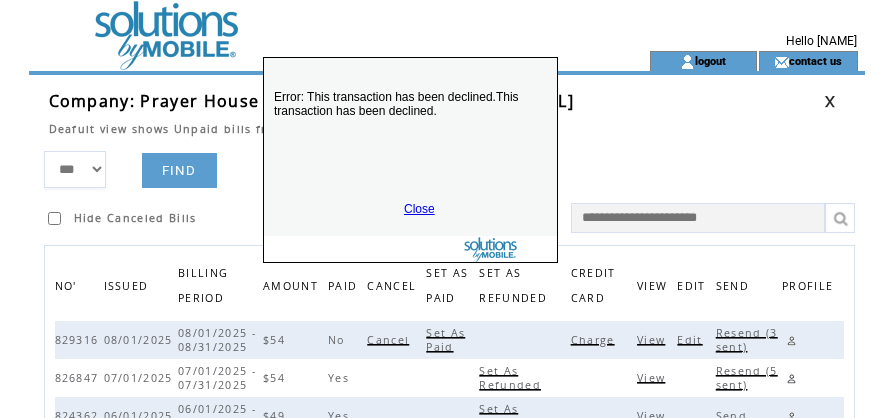 click on "Close" at bounding box center [419, 209] 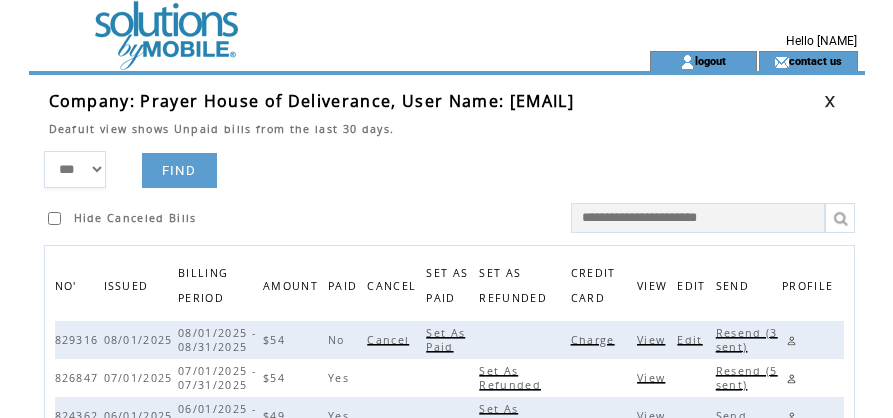 click on "Resend (3 sent)" at bounding box center [747, 340] 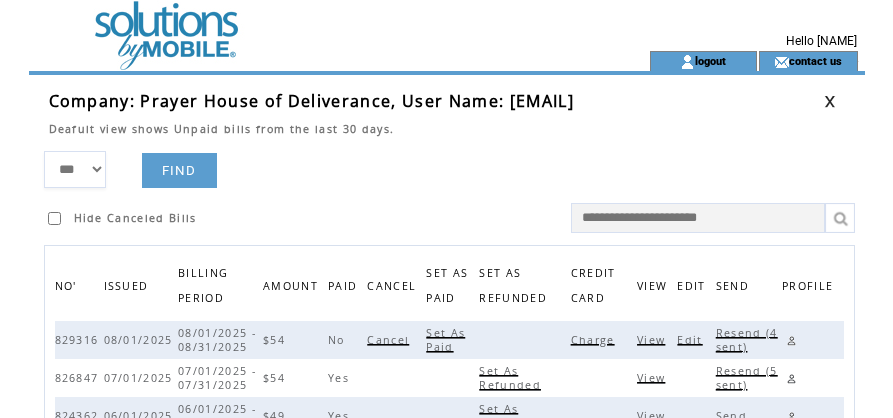drag, startPoint x: 488, startPoint y: 158, endPoint x: 634, endPoint y: 128, distance: 149.05032 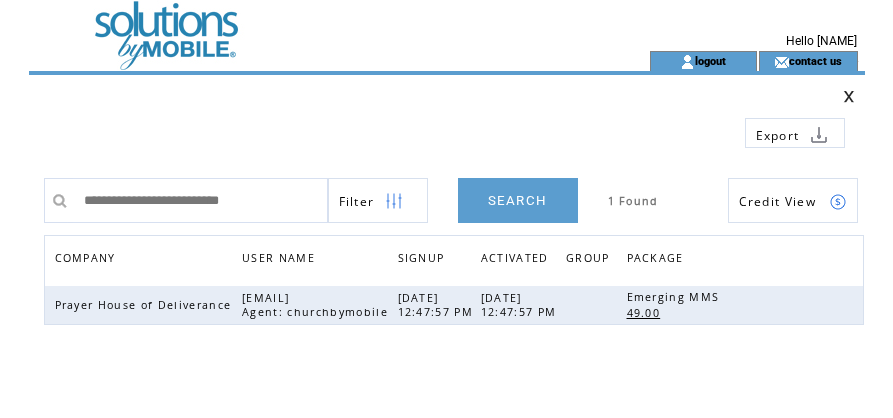 scroll, scrollTop: 0, scrollLeft: 0, axis: both 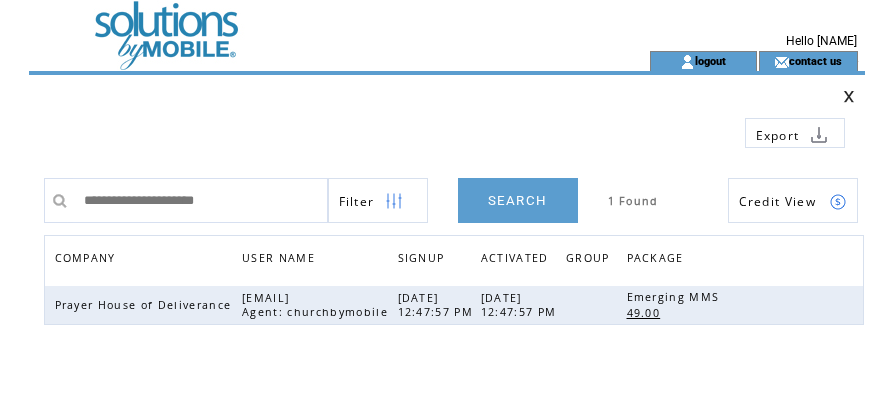 type on "**********" 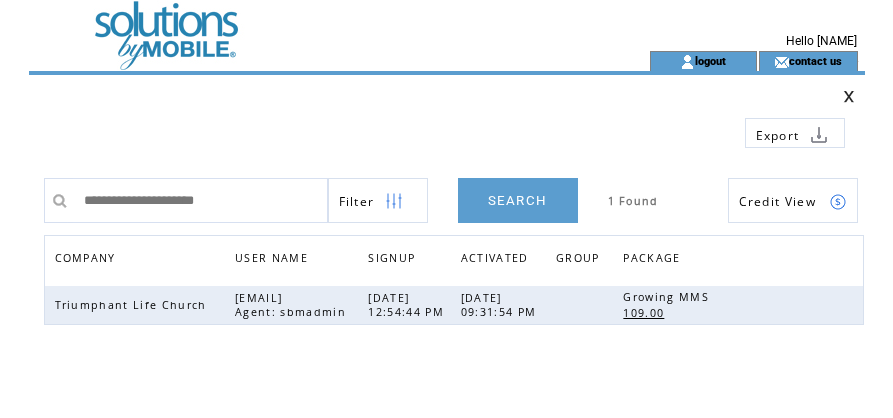 scroll, scrollTop: 0, scrollLeft: 0, axis: both 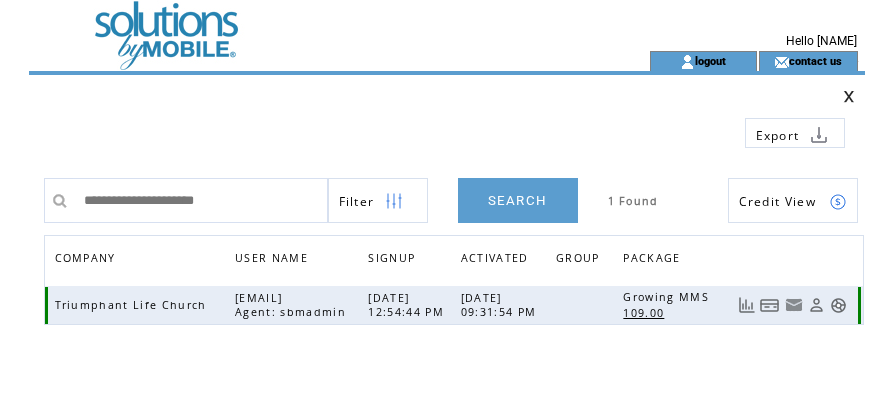click at bounding box center (770, 305) 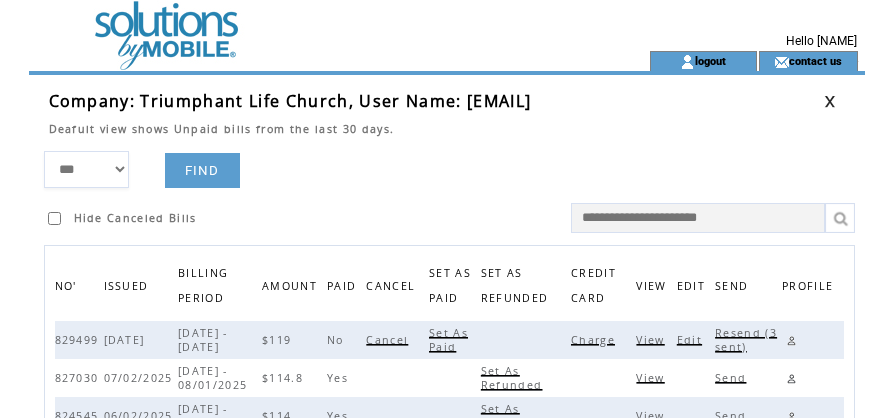 scroll, scrollTop: 0, scrollLeft: 0, axis: both 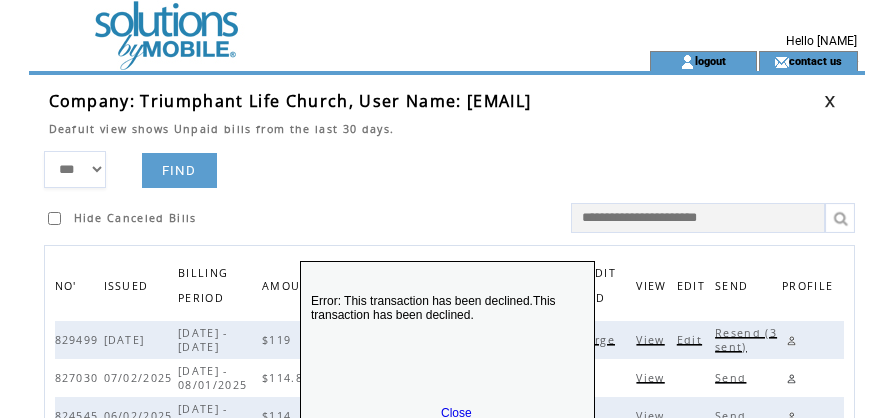 drag, startPoint x: 463, startPoint y: 363, endPoint x: 440, endPoint y: 176, distance: 188.40913 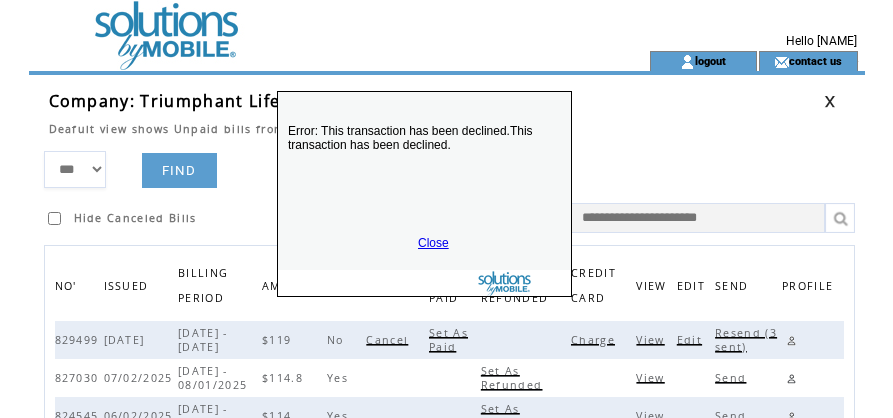 click on "Close" at bounding box center [433, 243] 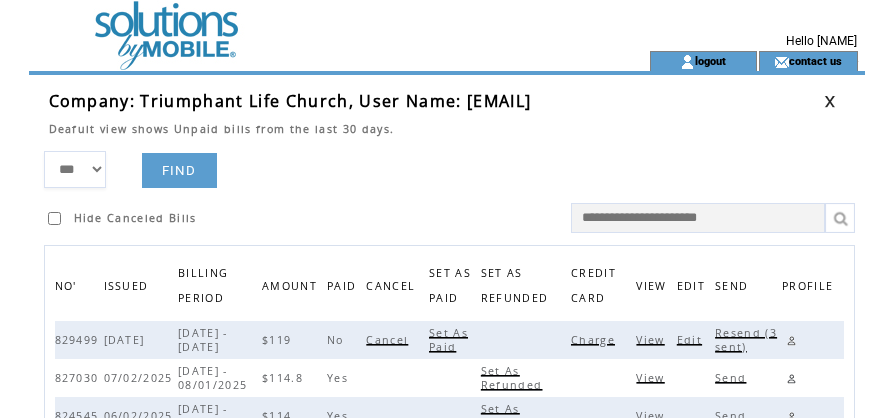 click on "Resend (3 sent)" at bounding box center [746, 340] 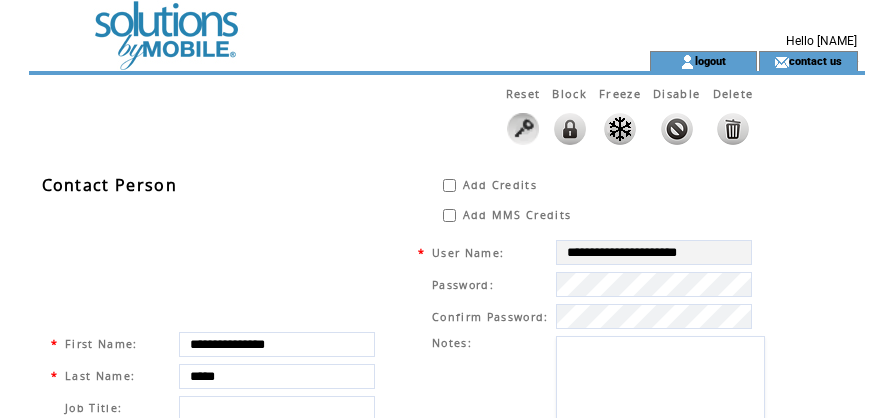 scroll, scrollTop: 0, scrollLeft: 0, axis: both 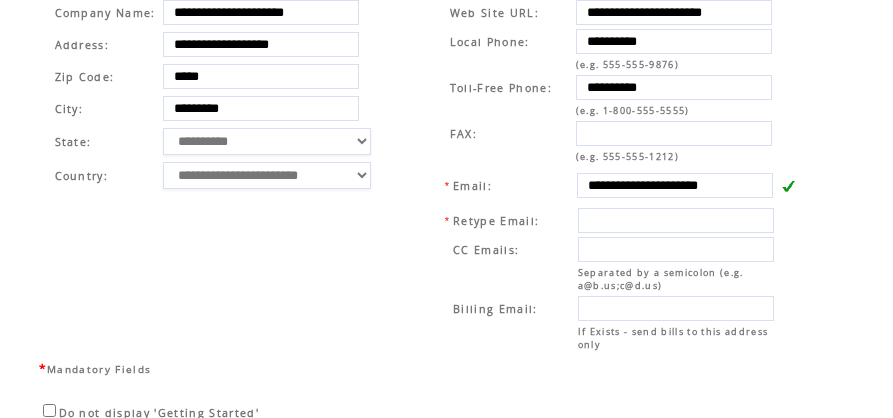 click on "**********" at bounding box center [613, 175] 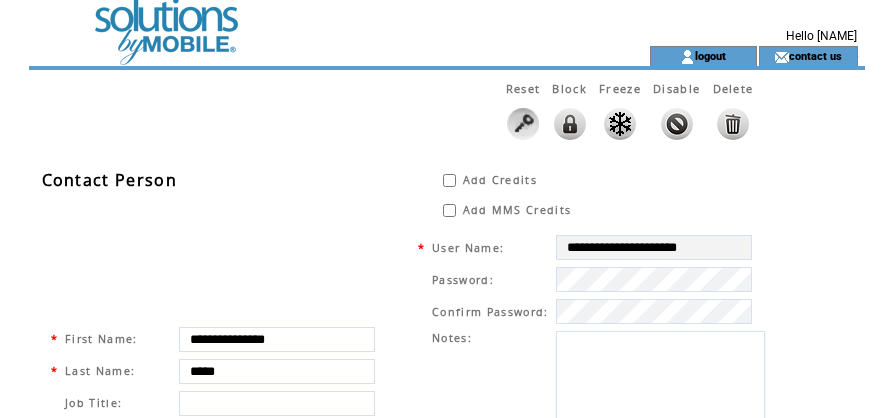 scroll, scrollTop: 0, scrollLeft: 0, axis: both 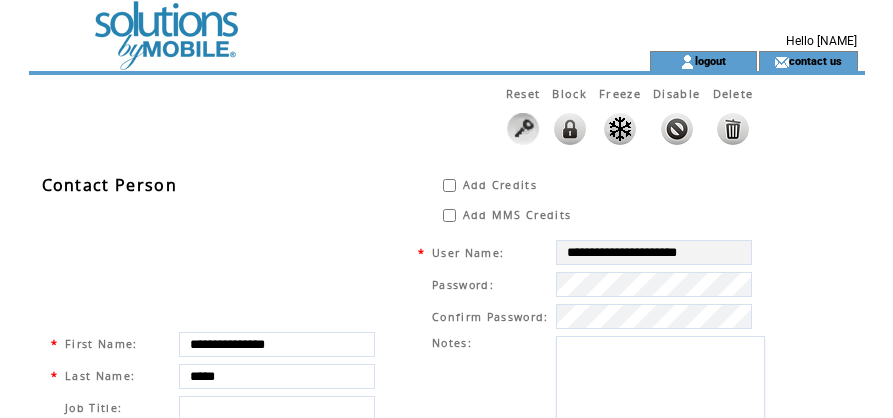 click at bounding box center [303, 25] 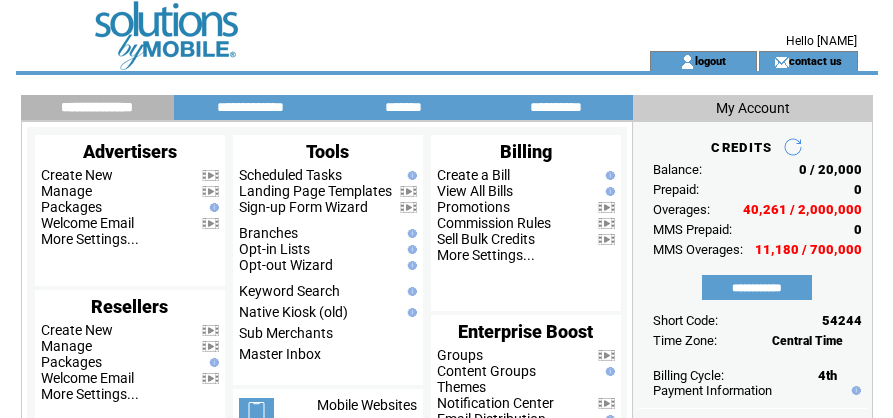 scroll, scrollTop: 0, scrollLeft: 0, axis: both 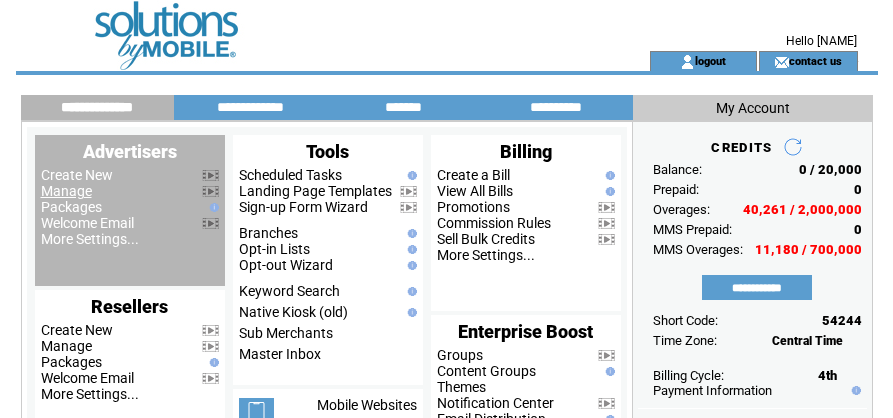 click on "Manage" at bounding box center [66, 191] 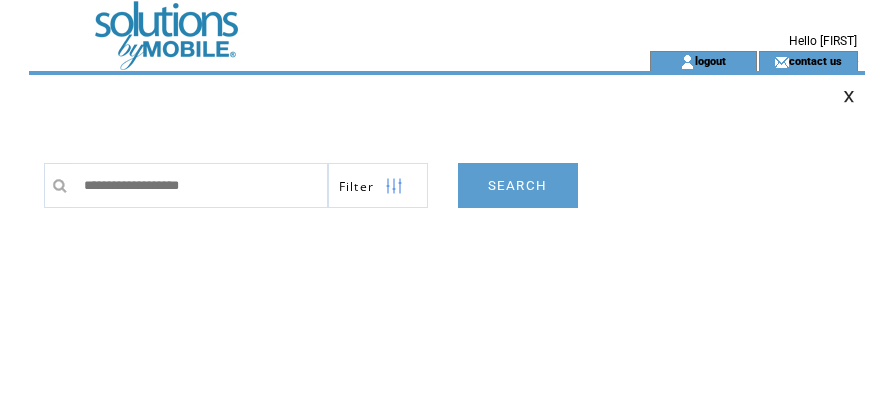 scroll, scrollTop: 0, scrollLeft: 0, axis: both 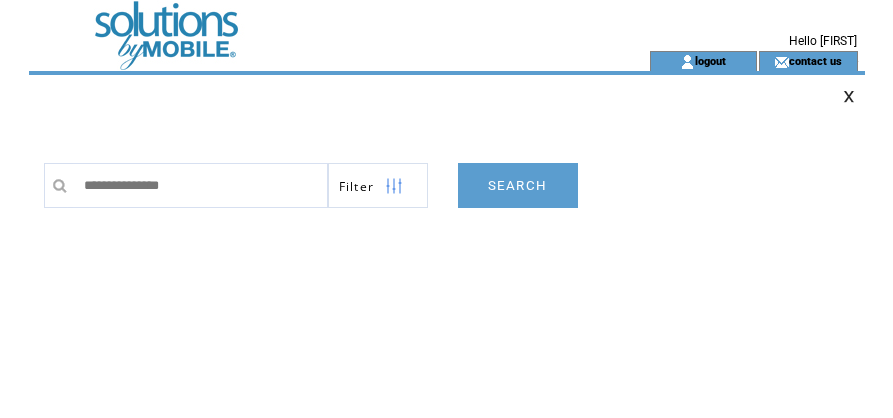 type on "**********" 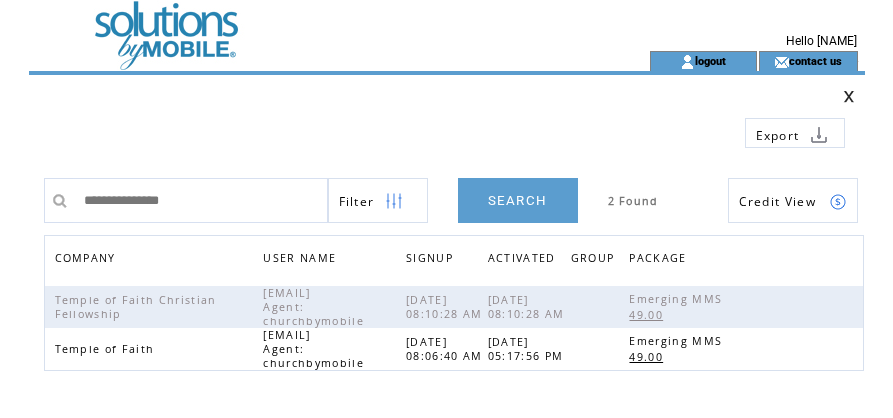 scroll, scrollTop: 0, scrollLeft: 0, axis: both 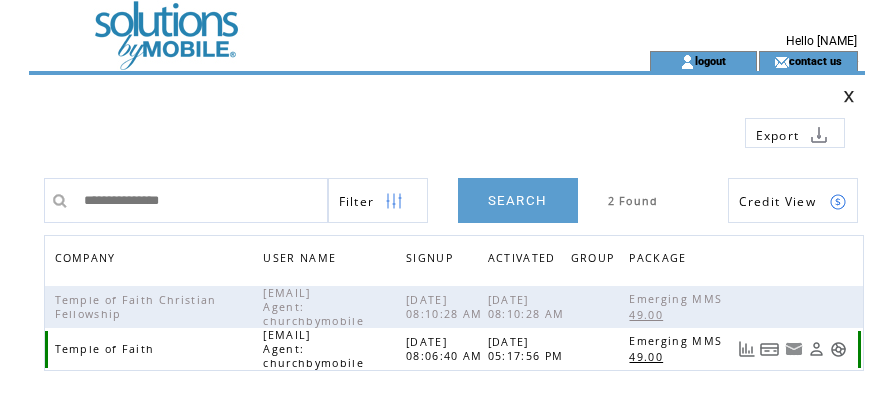 click at bounding box center (770, 349) 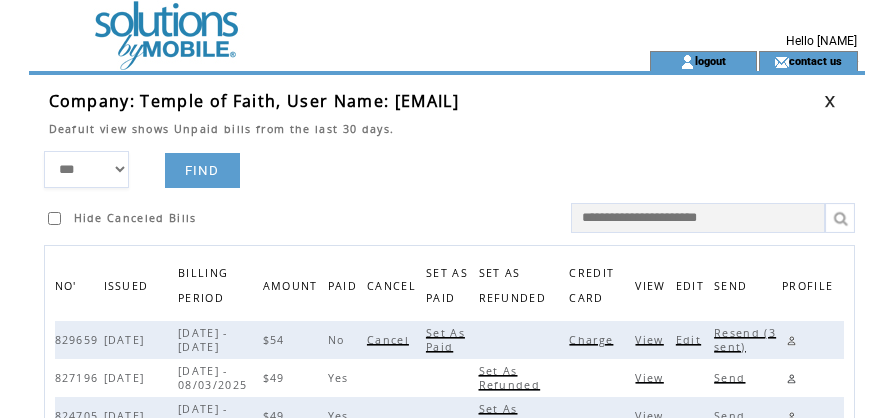scroll, scrollTop: 0, scrollLeft: 0, axis: both 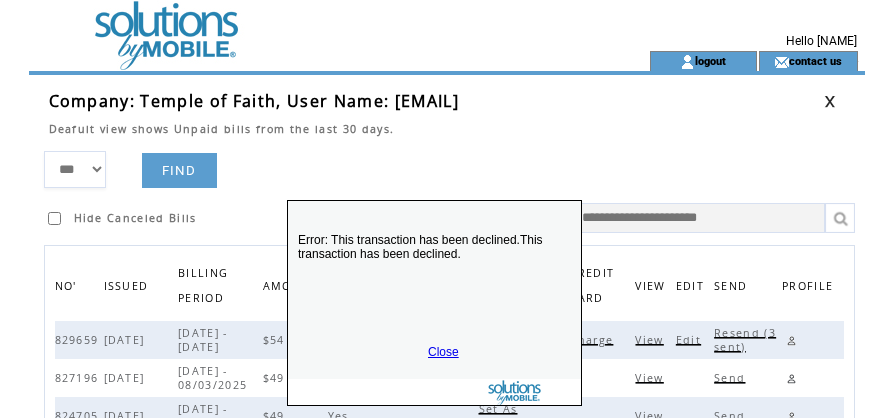 drag, startPoint x: 557, startPoint y: 337, endPoint x: 536, endPoint y: 157, distance: 181.22086 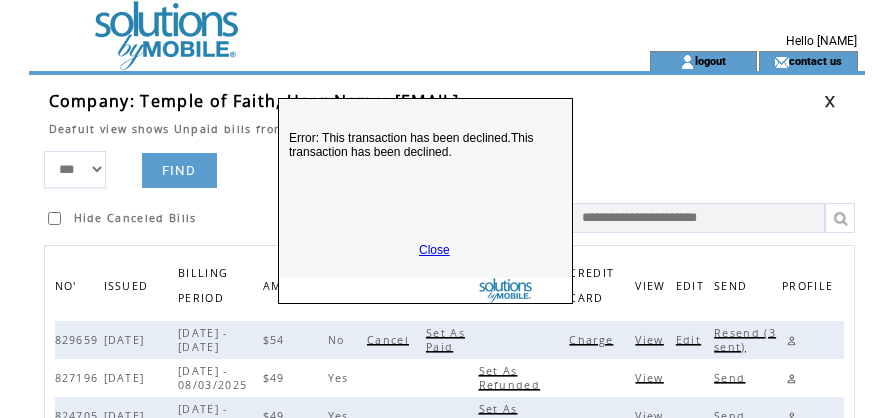 click on "Close" at bounding box center (434, 250) 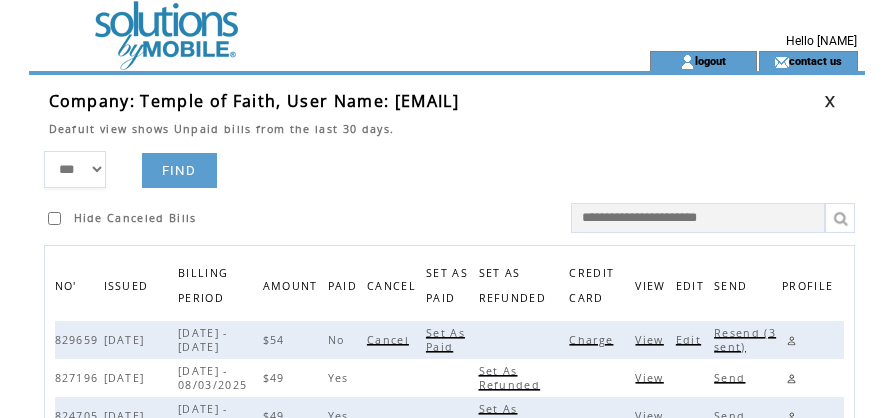 click on "Resend (3 sent)" at bounding box center [745, 340] 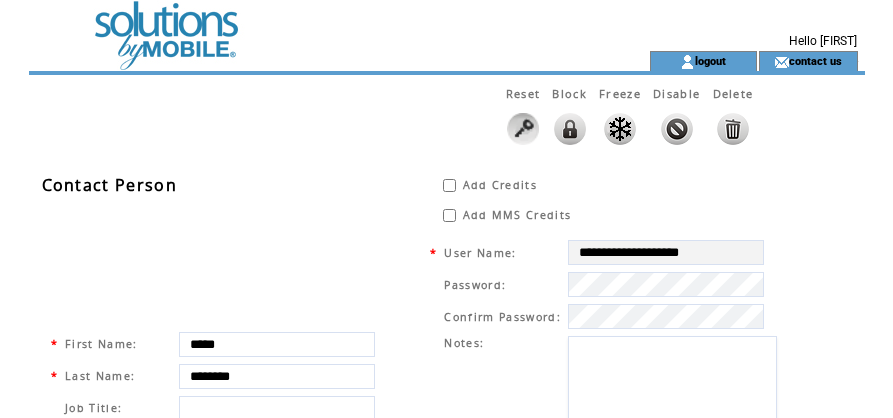 scroll, scrollTop: 0, scrollLeft: 0, axis: both 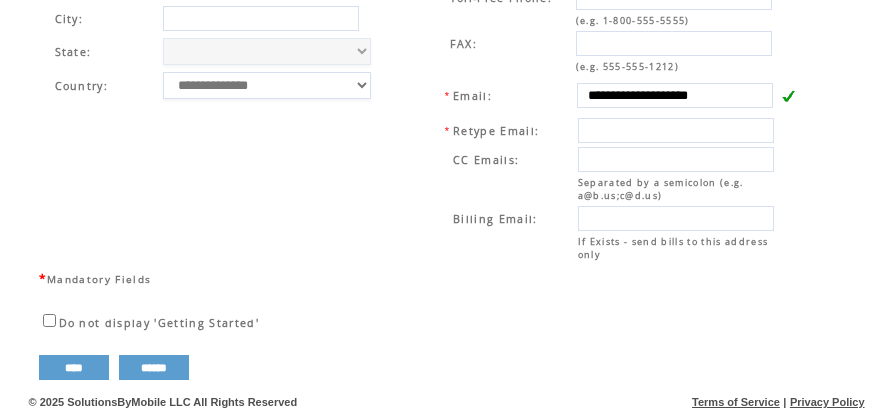 click on "**********" at bounding box center [224, 85] 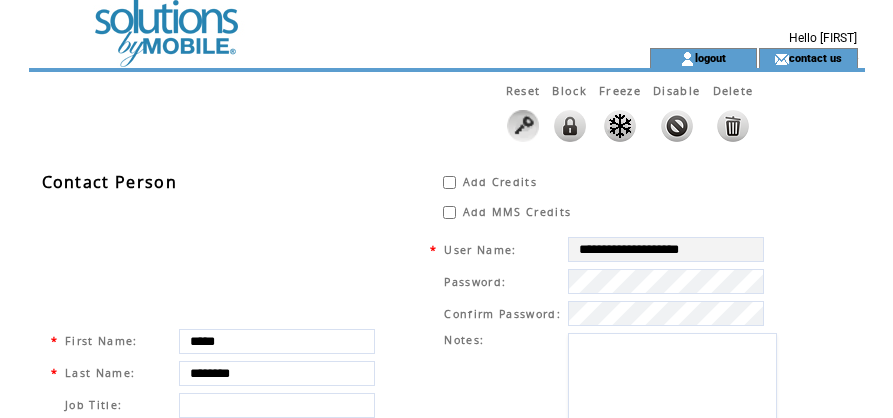 scroll, scrollTop: 0, scrollLeft: 0, axis: both 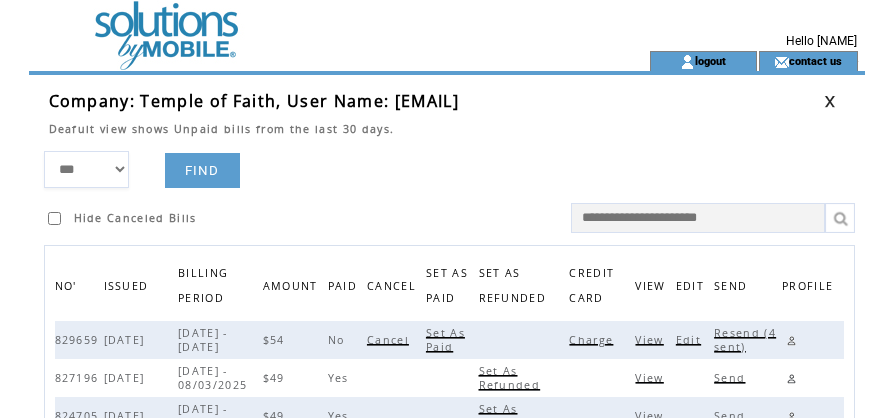 click at bounding box center (830, 101) 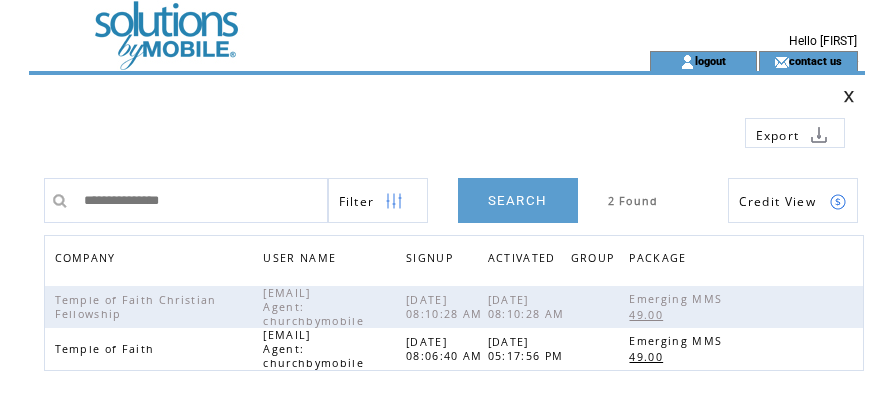 scroll, scrollTop: 0, scrollLeft: 0, axis: both 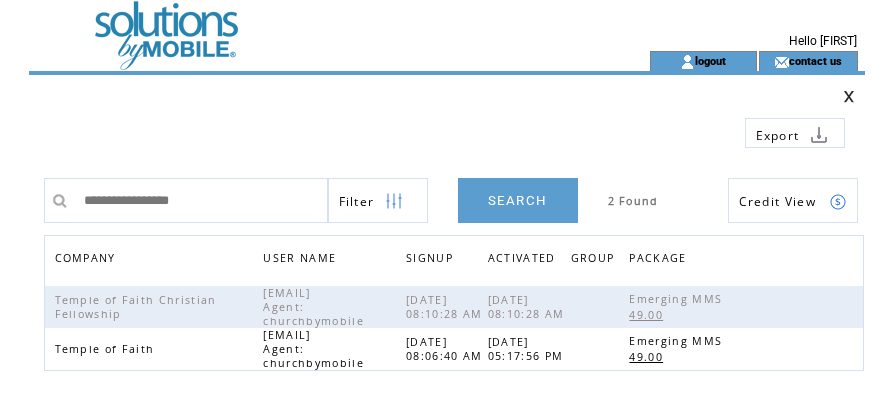 type on "**********" 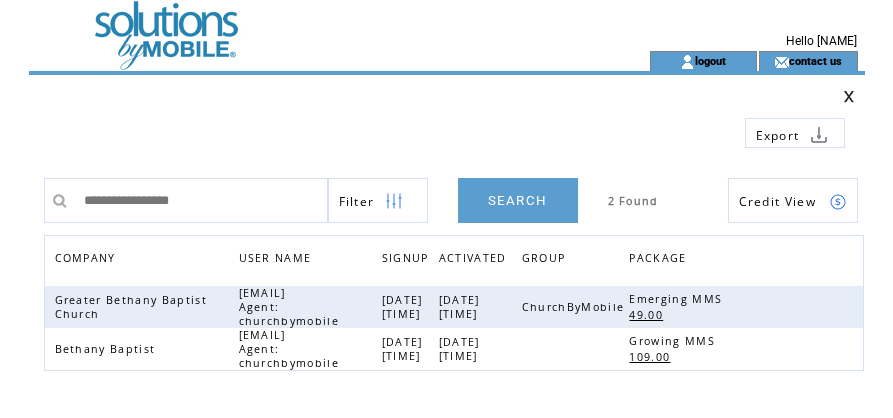 scroll, scrollTop: 0, scrollLeft: 0, axis: both 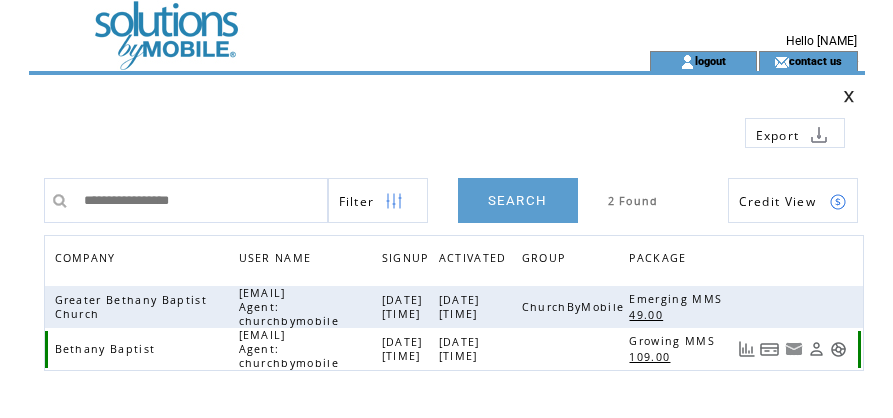 click at bounding box center (770, 349) 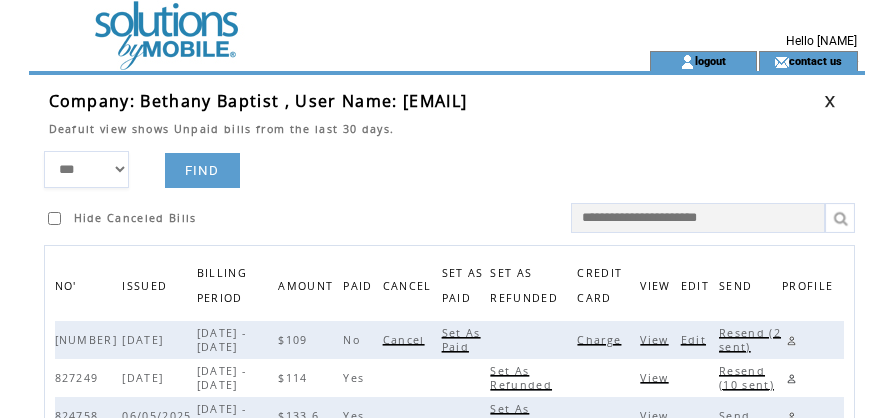 scroll, scrollTop: 0, scrollLeft: 0, axis: both 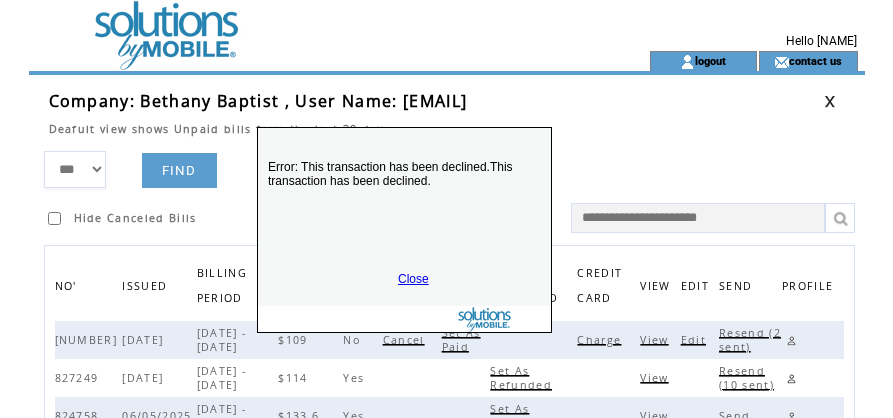 drag, startPoint x: 464, startPoint y: 354, endPoint x: 422, endPoint y: 203, distance: 156.73225 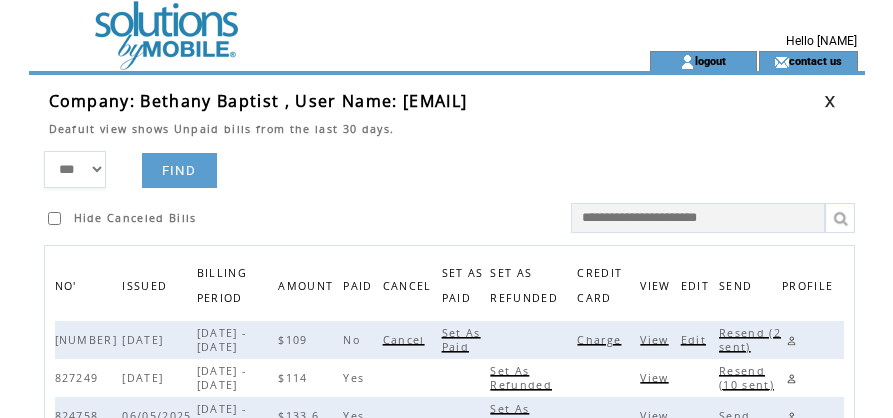 click on "Edit" at bounding box center (696, 340) 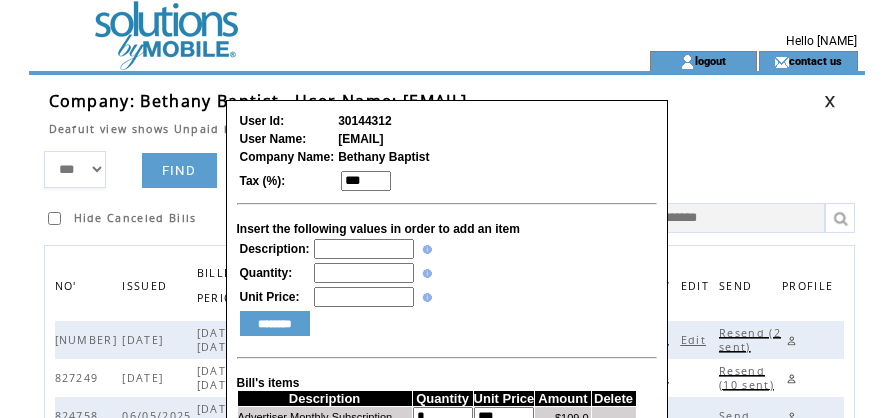 click at bounding box center (364, 249) 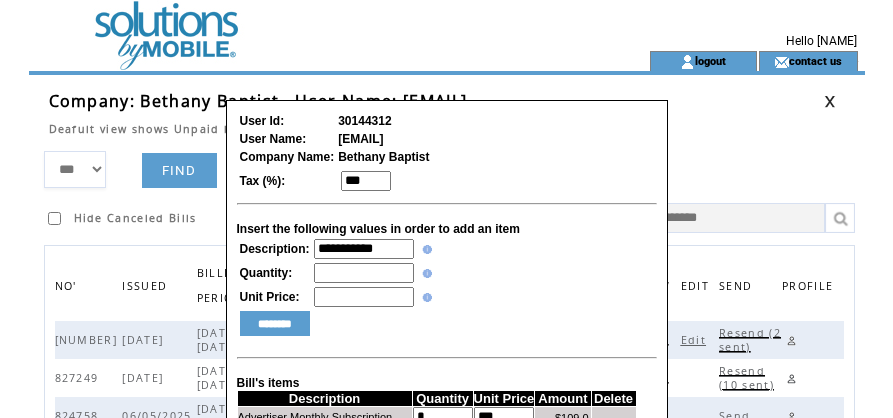 type on "**********" 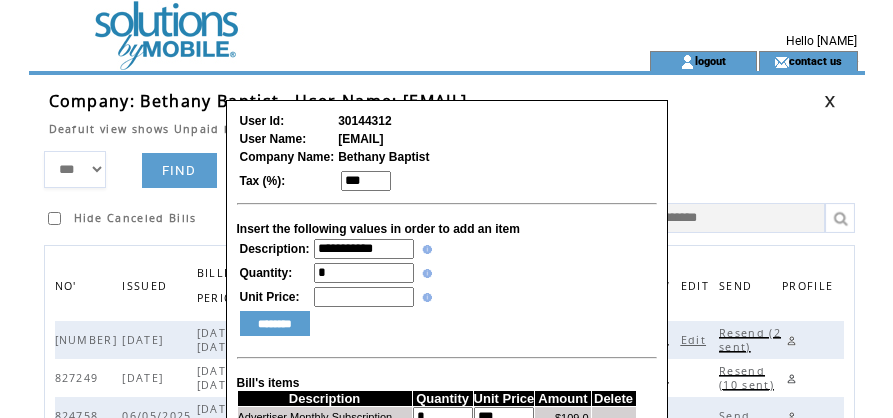 type on "*" 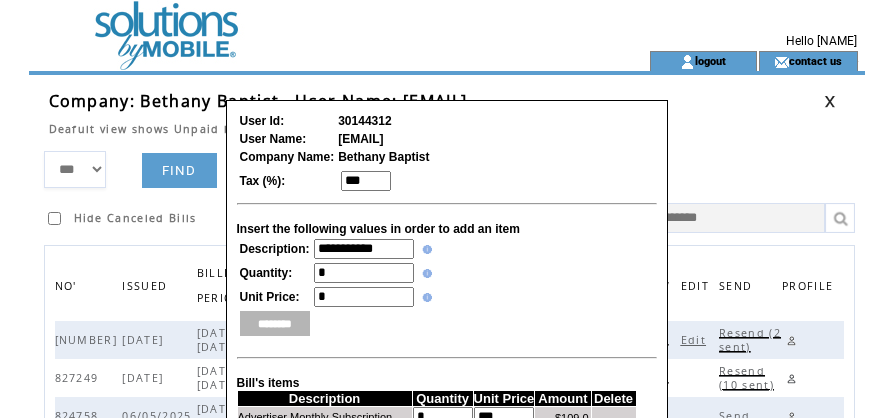 type on "*" 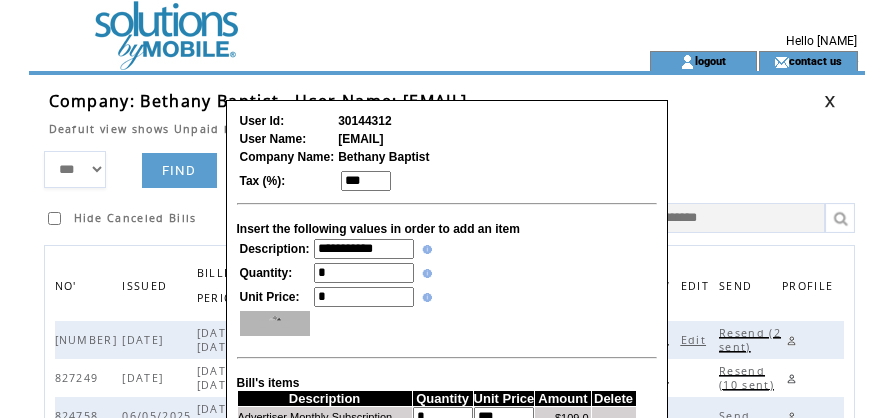 click on "********" at bounding box center [275, 323] 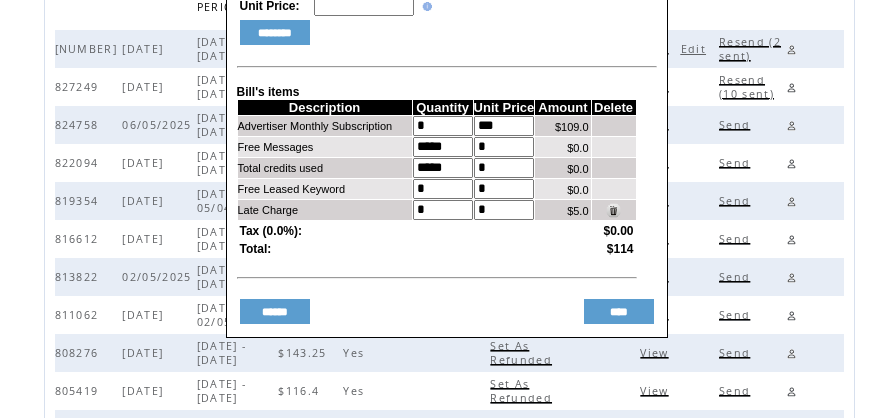 scroll, scrollTop: 336, scrollLeft: 0, axis: vertical 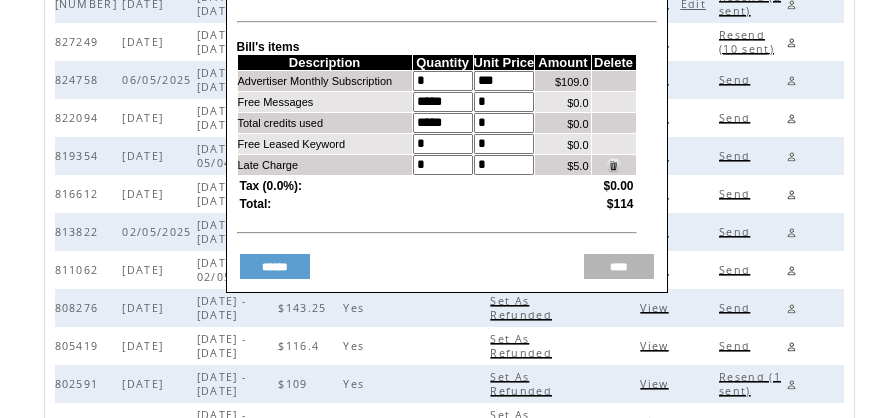 click on "****" at bounding box center [619, 266] 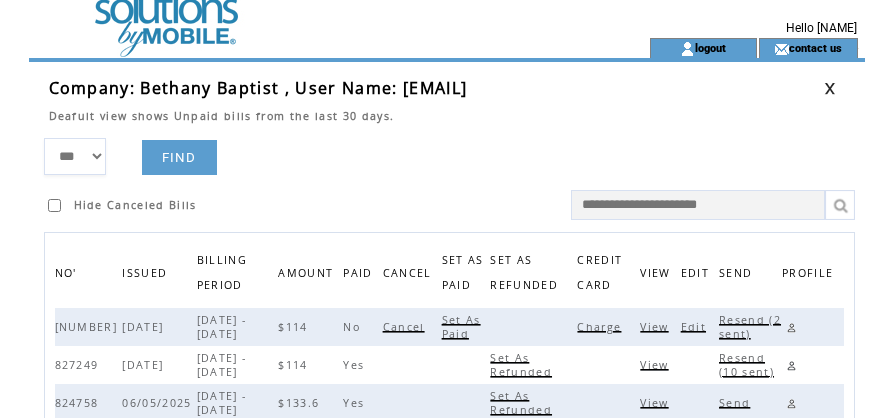 scroll, scrollTop: 0, scrollLeft: 0, axis: both 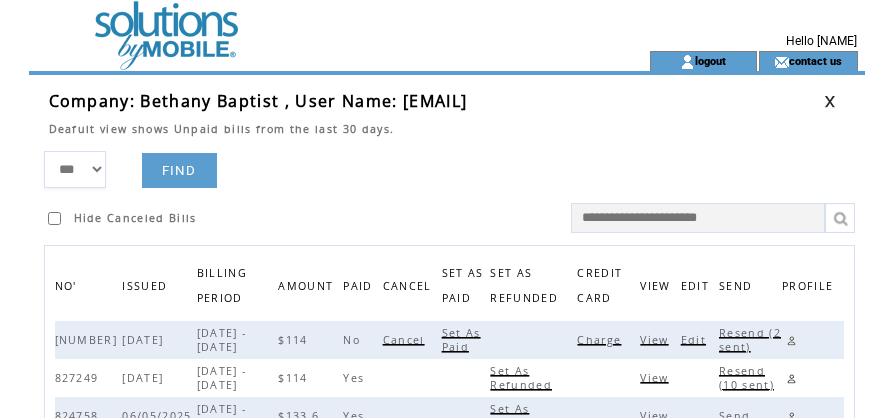 click on "Resend (2 sent)" at bounding box center [750, 340] 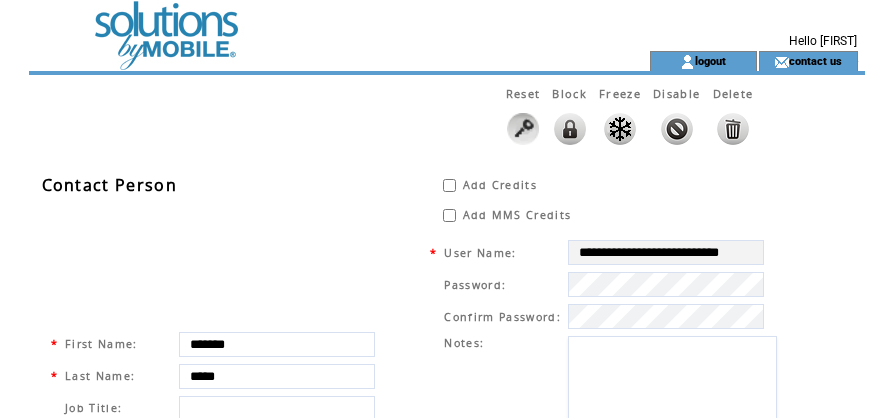 scroll, scrollTop: 0, scrollLeft: 0, axis: both 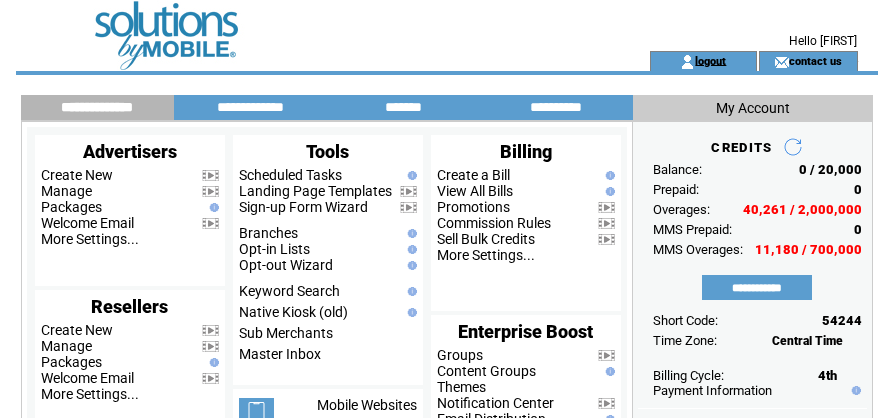 click on "logout" at bounding box center [710, 60] 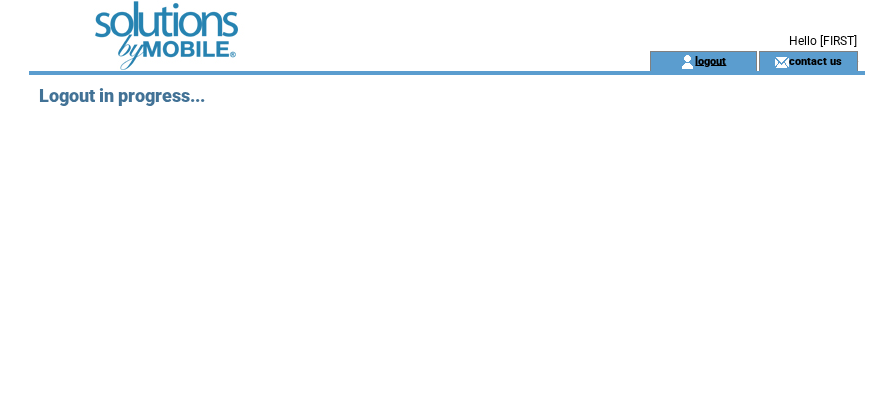 scroll, scrollTop: 0, scrollLeft: 0, axis: both 